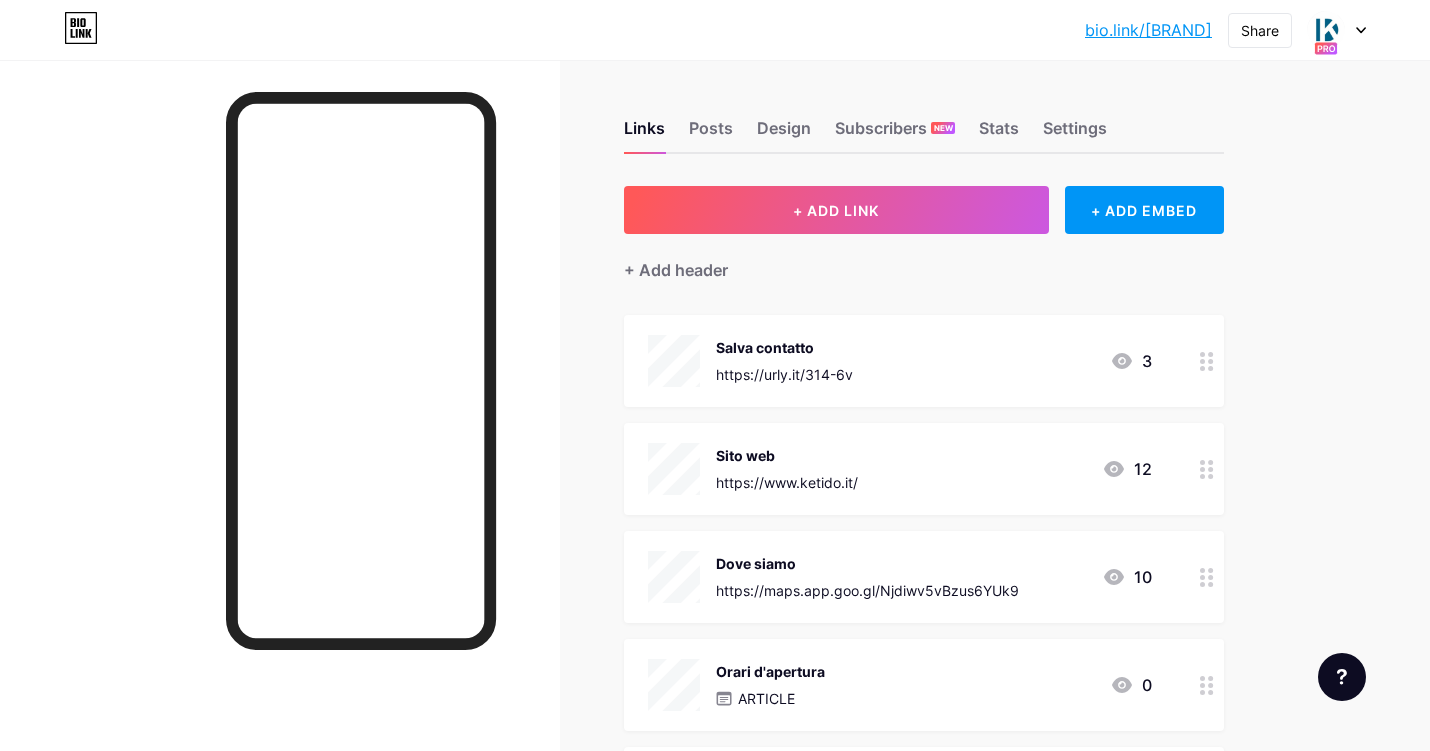 scroll, scrollTop: 0, scrollLeft: 0, axis: both 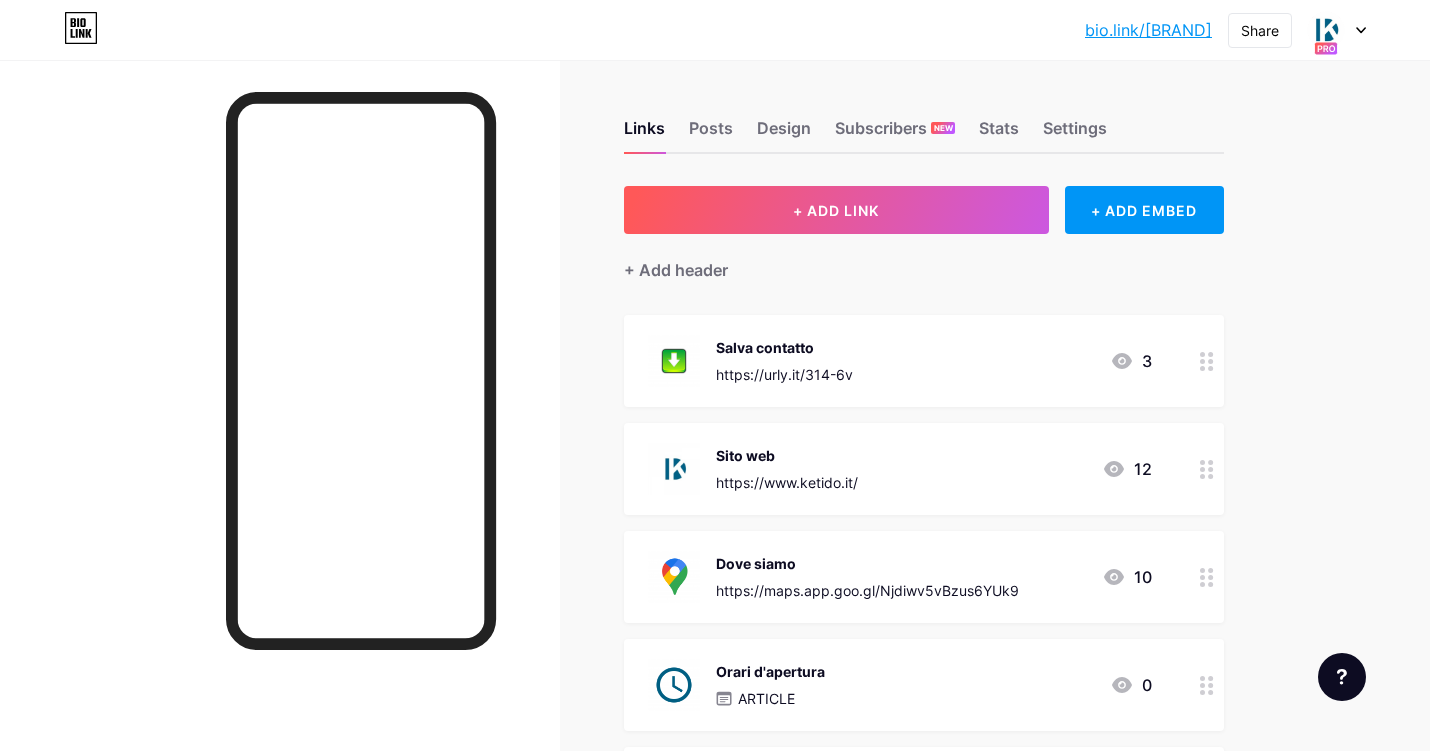 click at bounding box center [1337, 30] 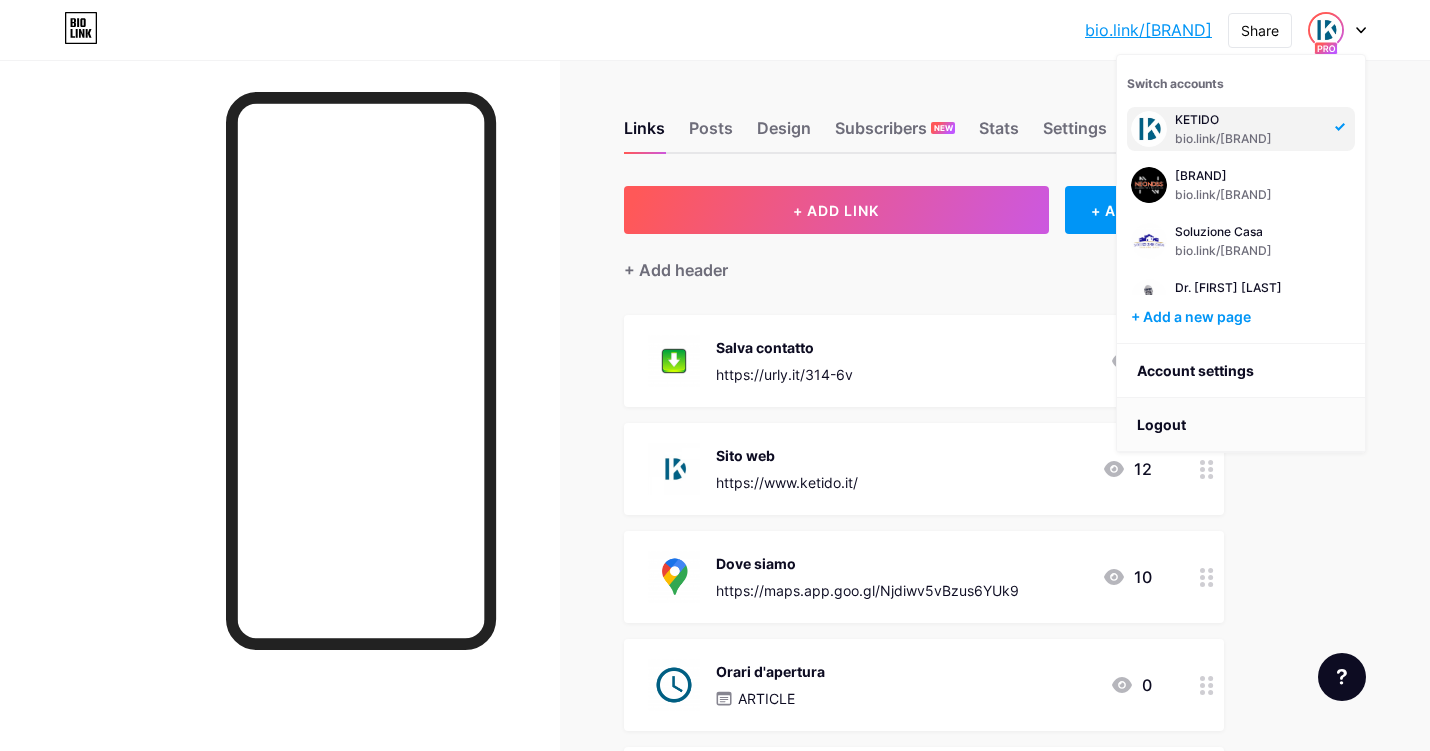 click on "Logout" at bounding box center [1241, 425] 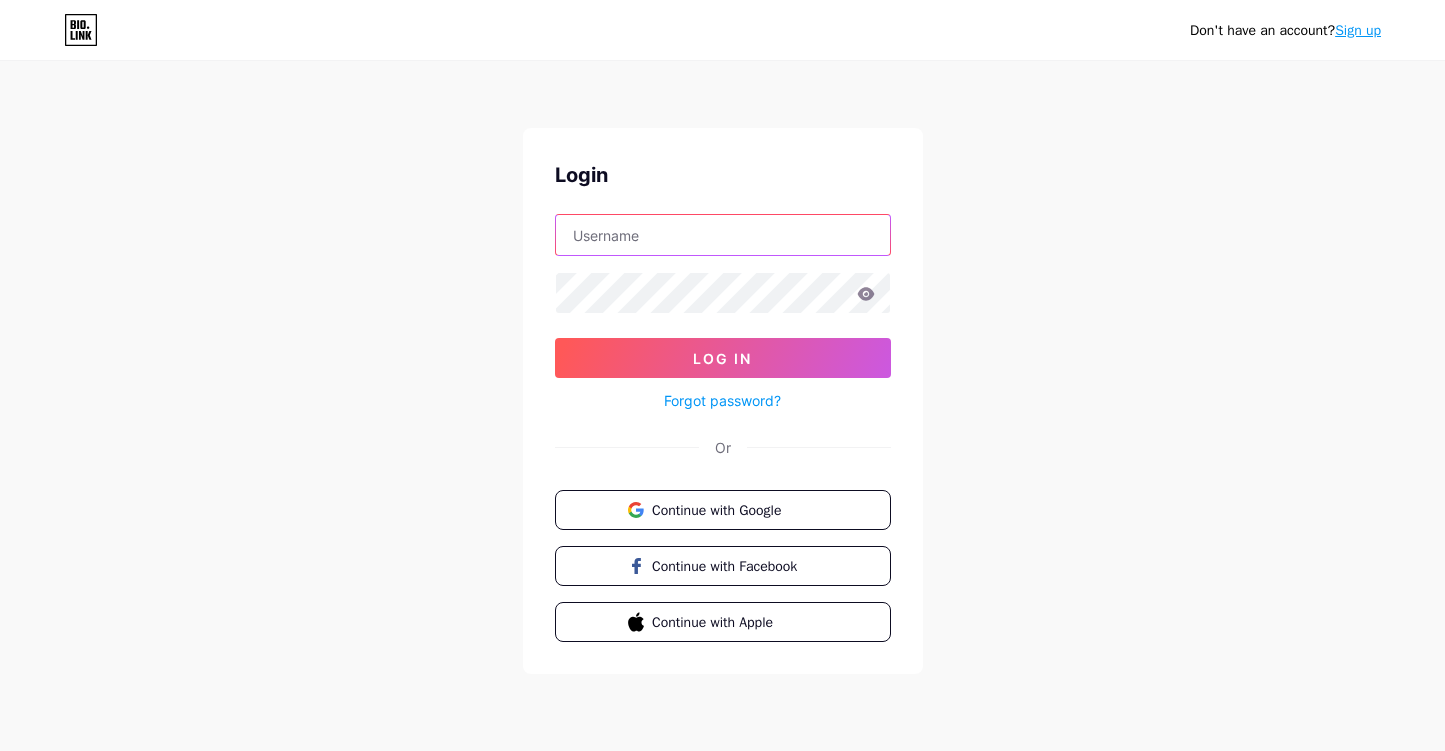 type on "info@[DOMAIN].it" 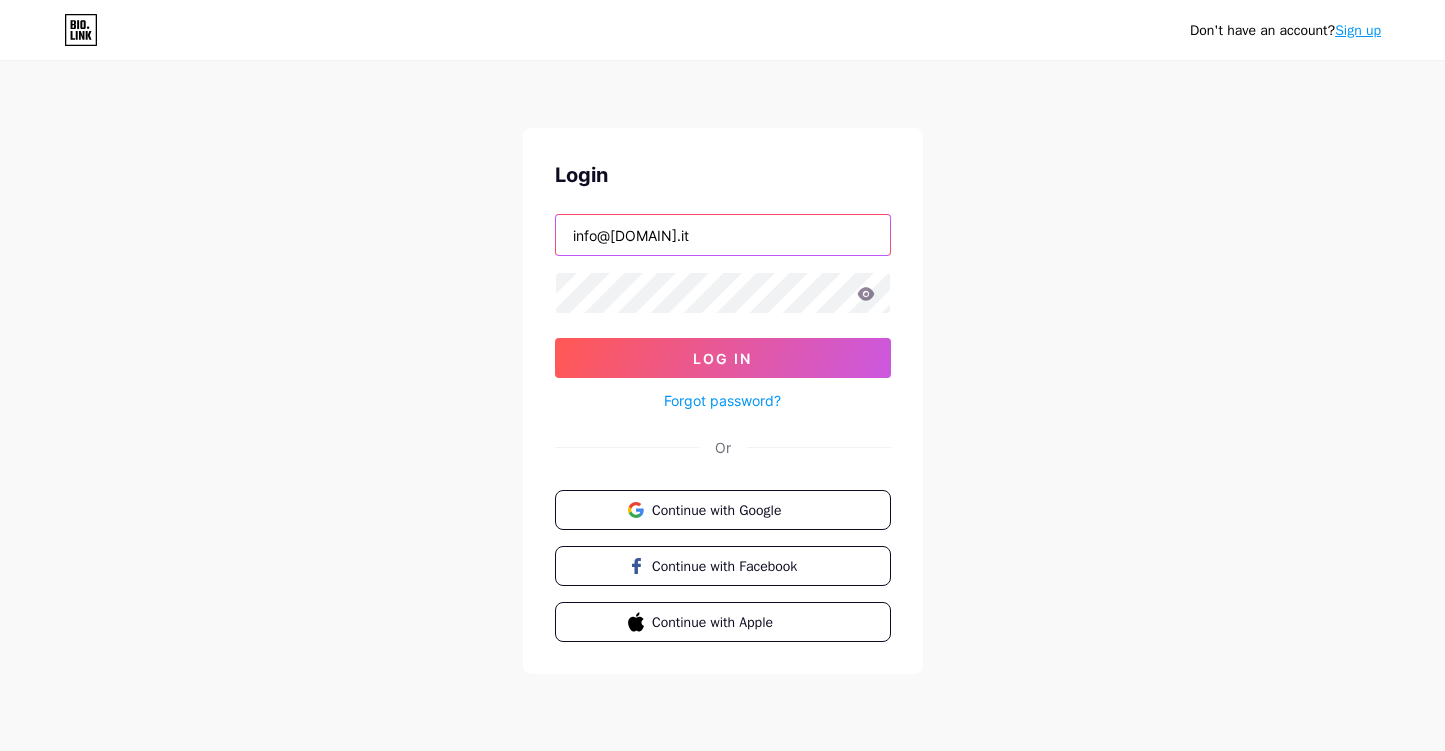 click on "info@quicknfc.it" at bounding box center [723, 235] 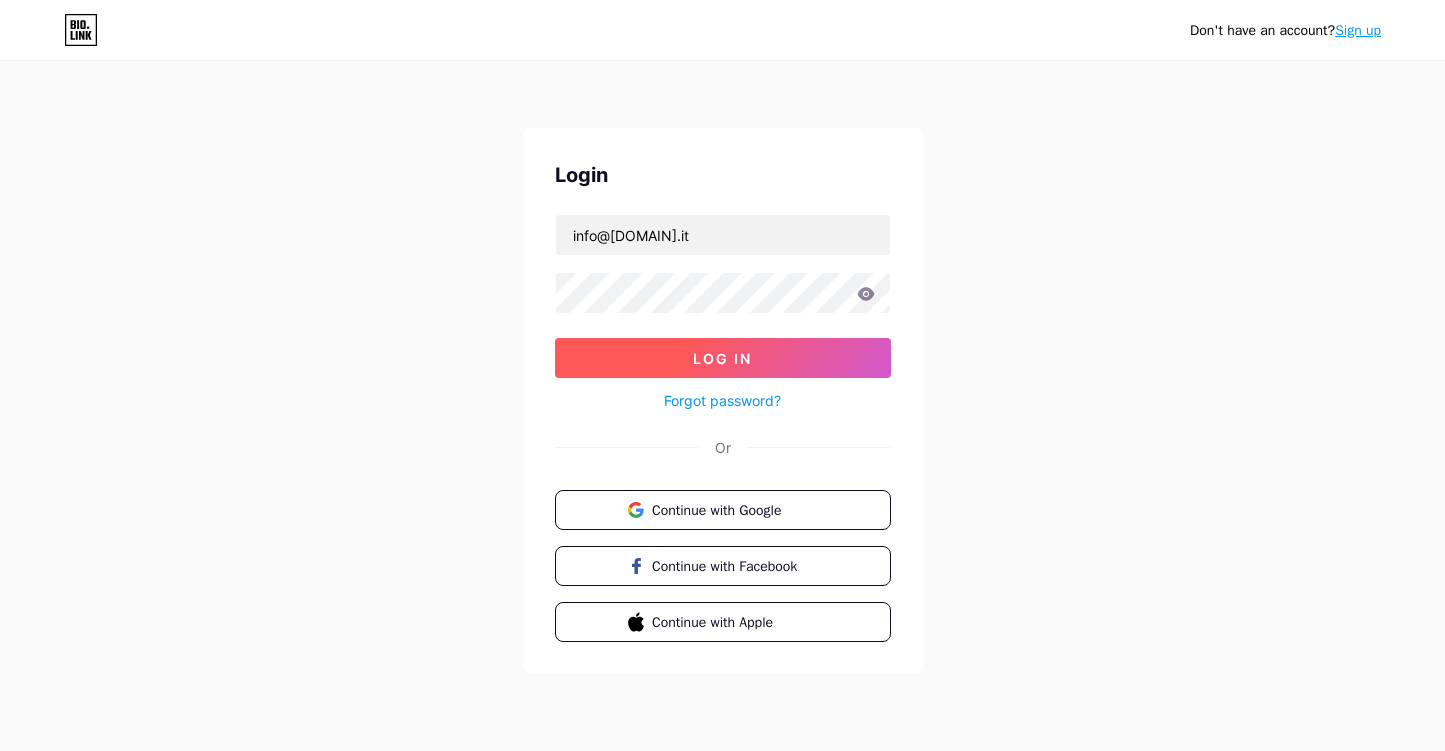 click on "Log In" at bounding box center [723, 358] 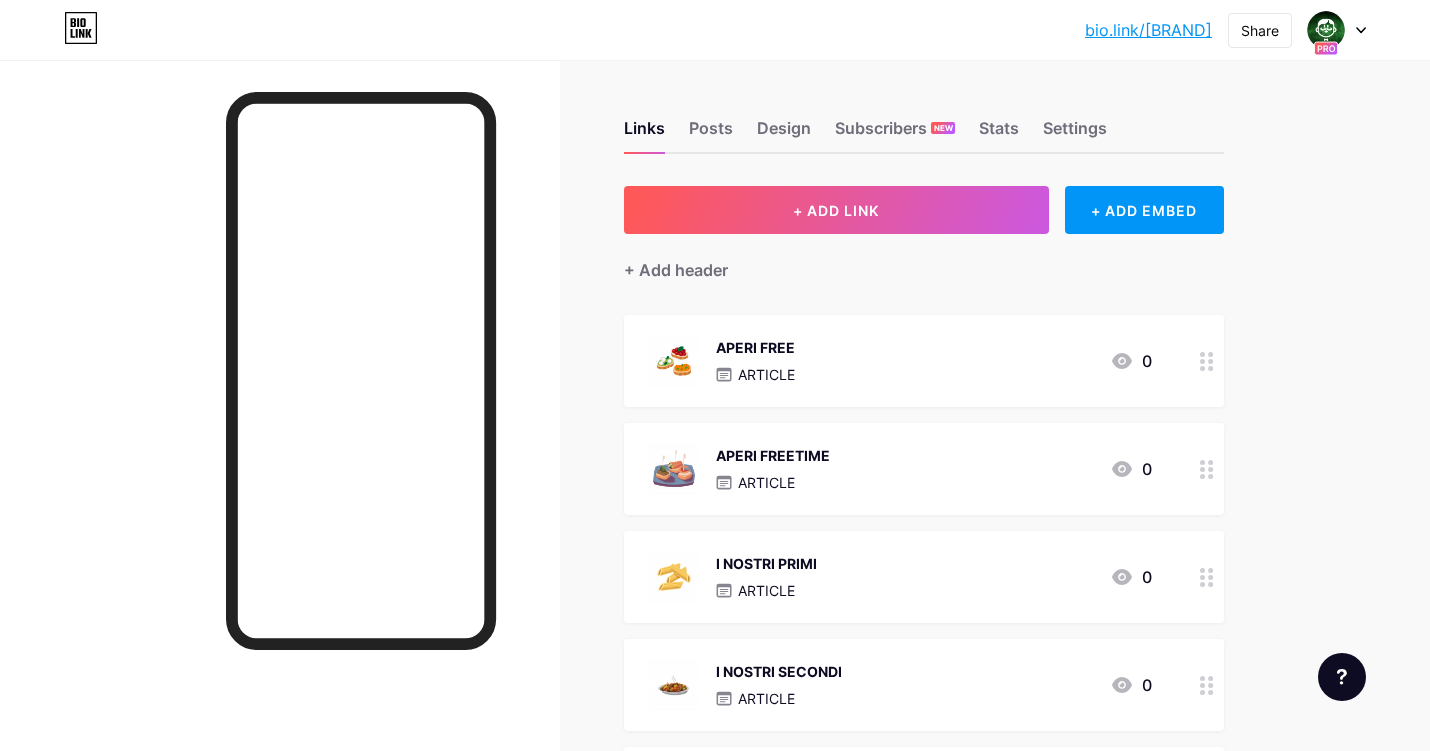 click 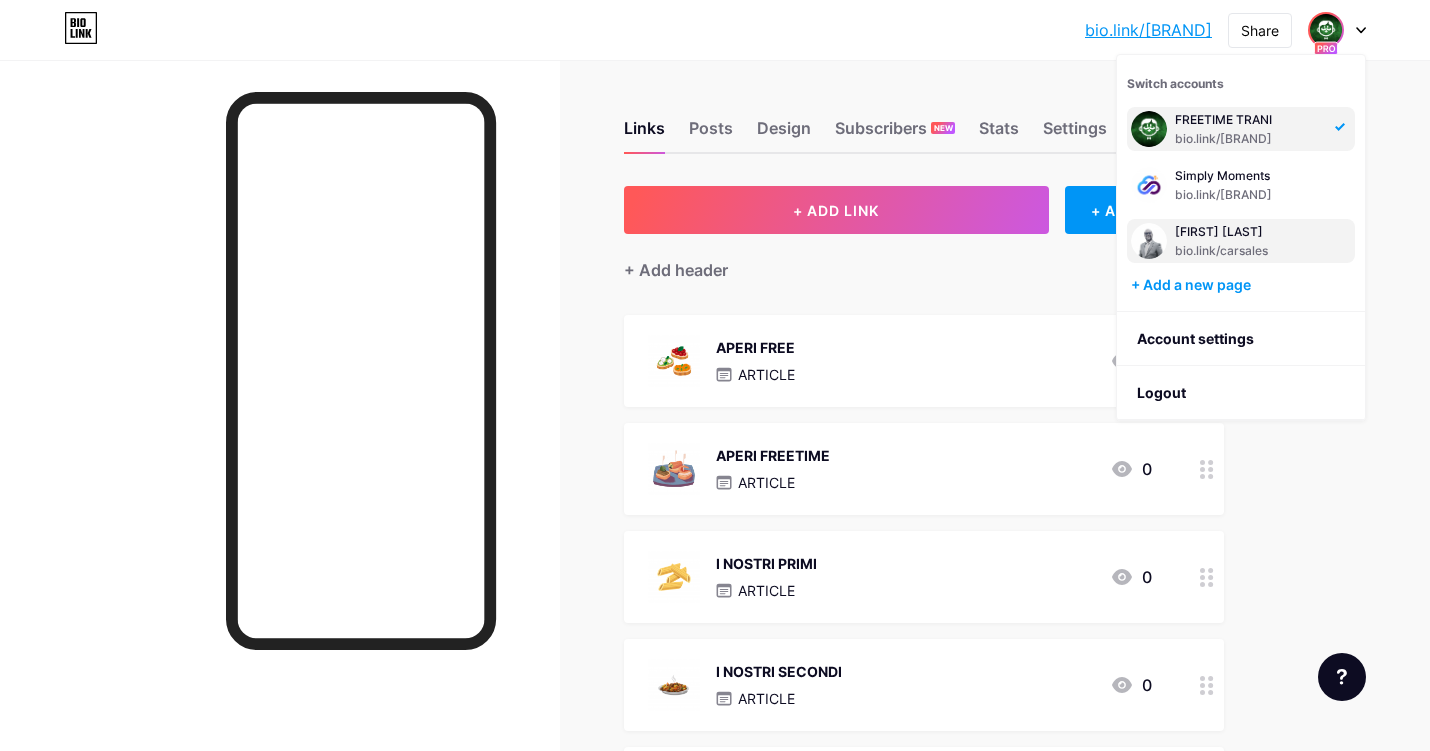 click on "bio.link/carsales" at bounding box center (1249, 251) 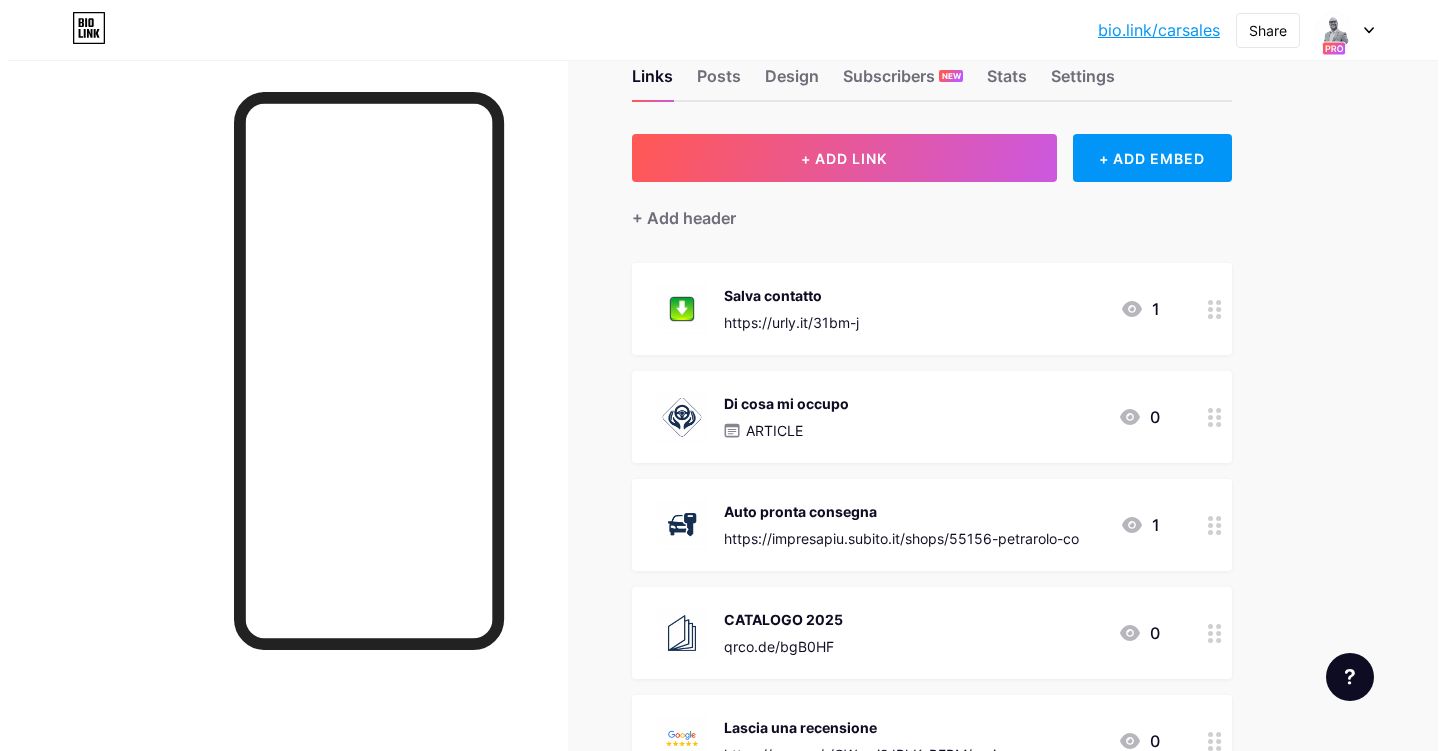 scroll, scrollTop: 55, scrollLeft: 0, axis: vertical 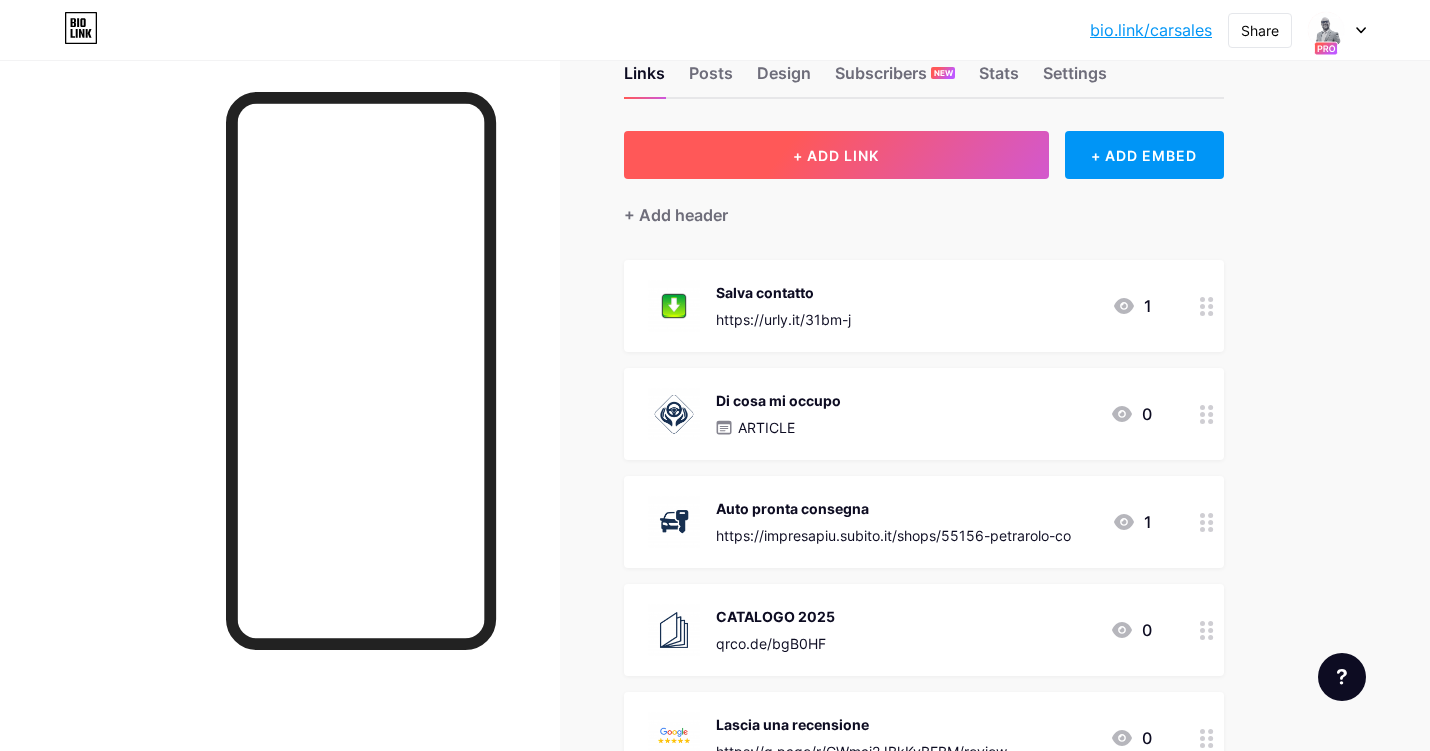 click on "+ ADD LINK" at bounding box center [836, 155] 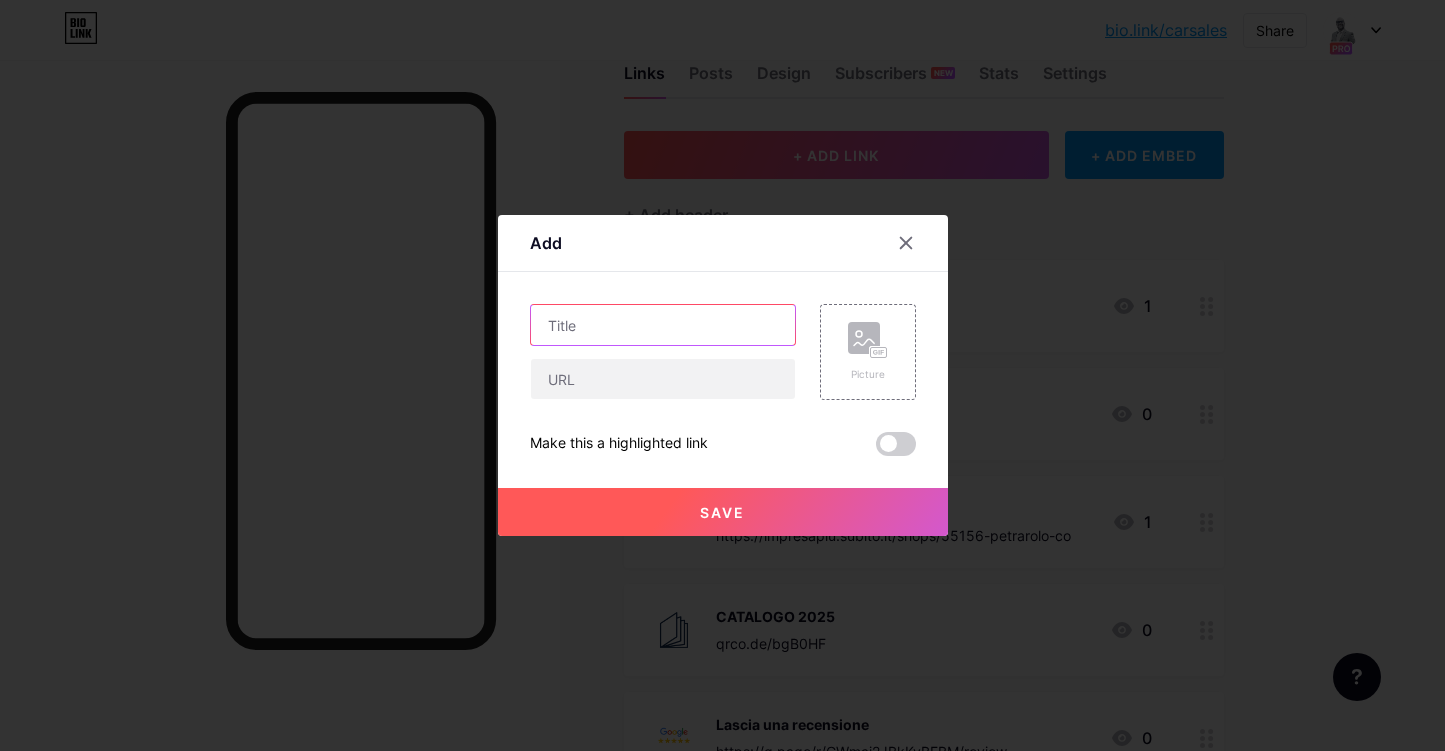 click at bounding box center [663, 325] 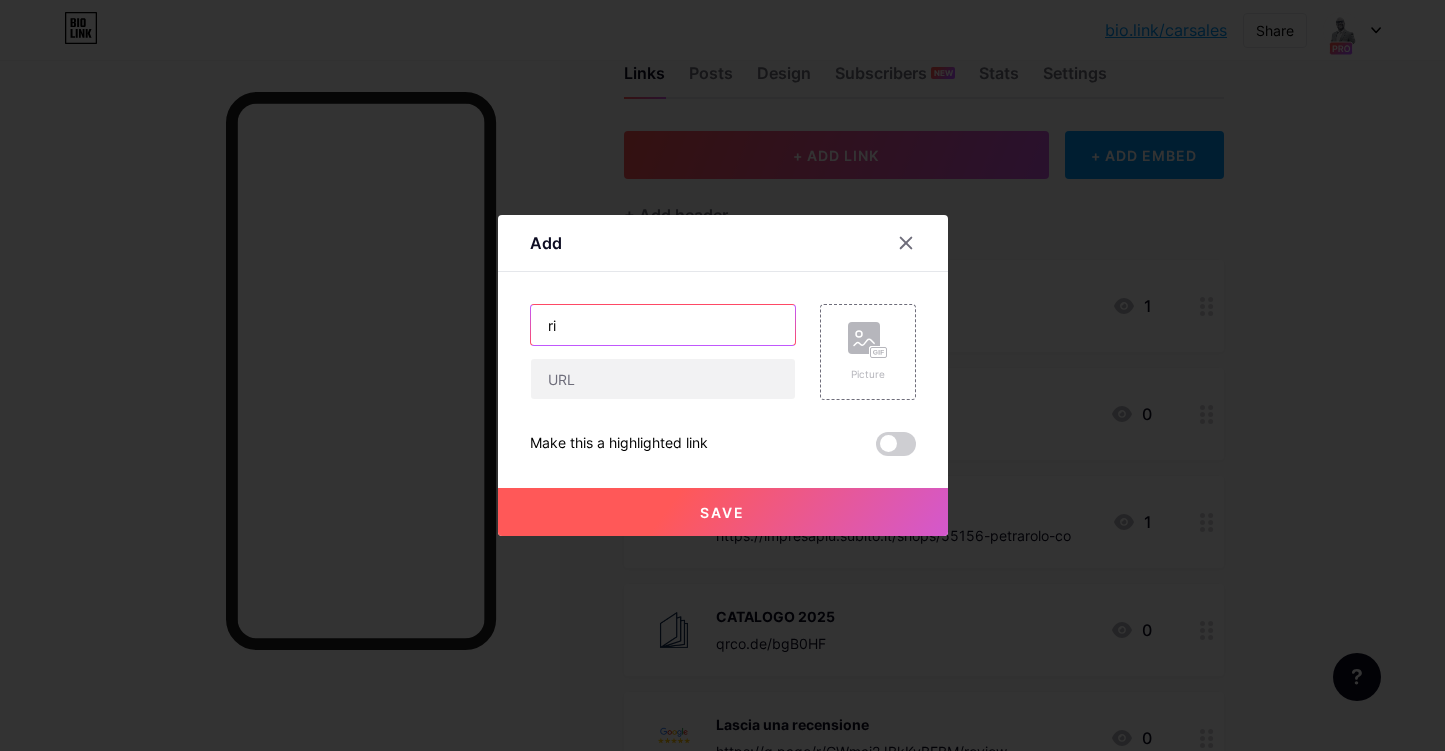 type on "r" 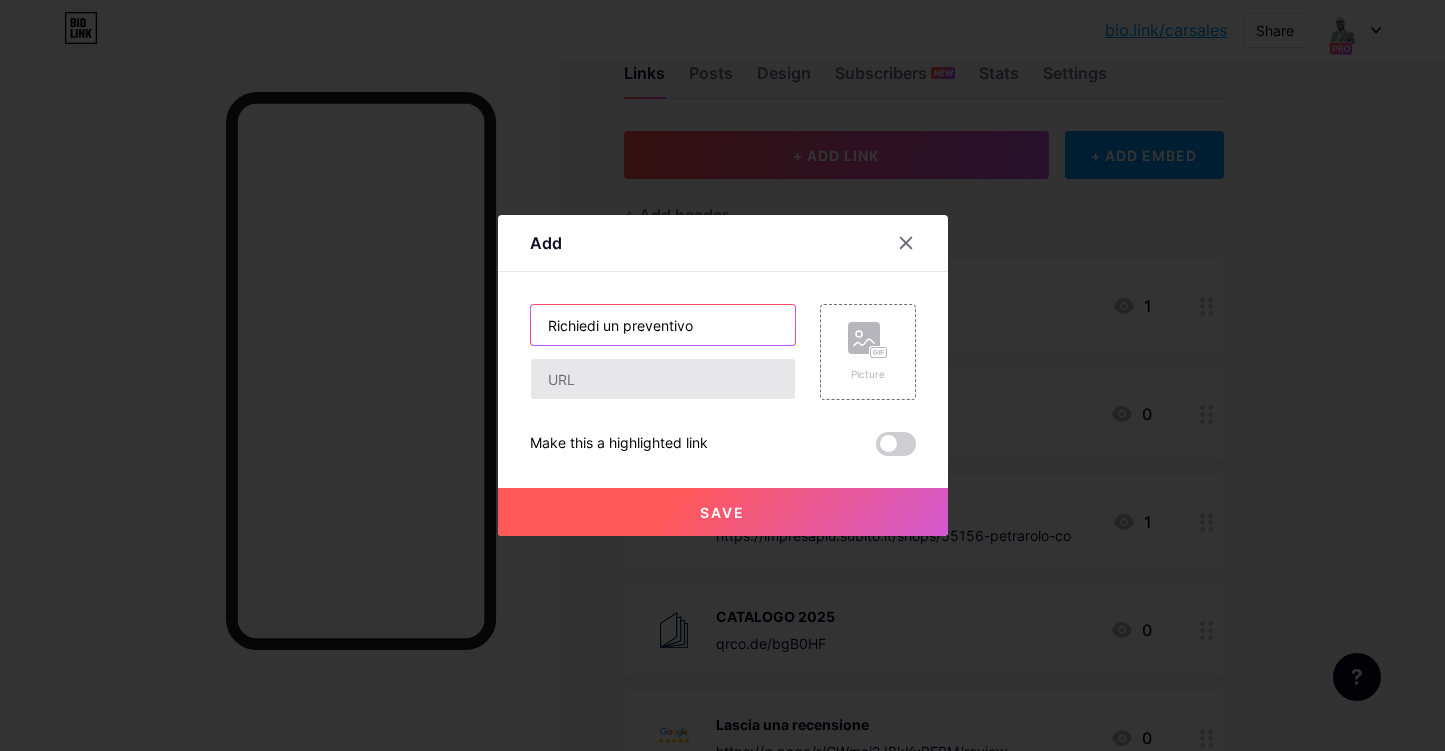 type on "Richiedi un preventivo" 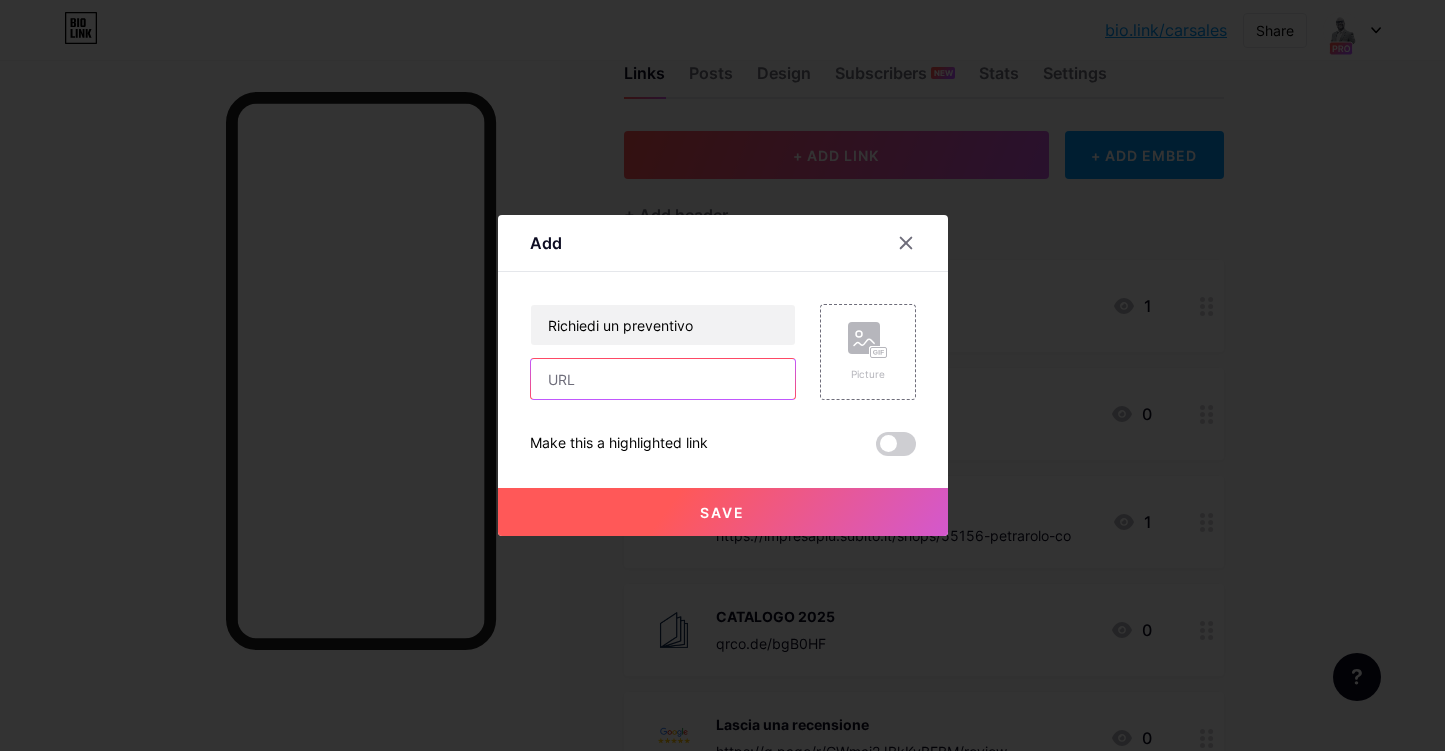 click at bounding box center [663, 379] 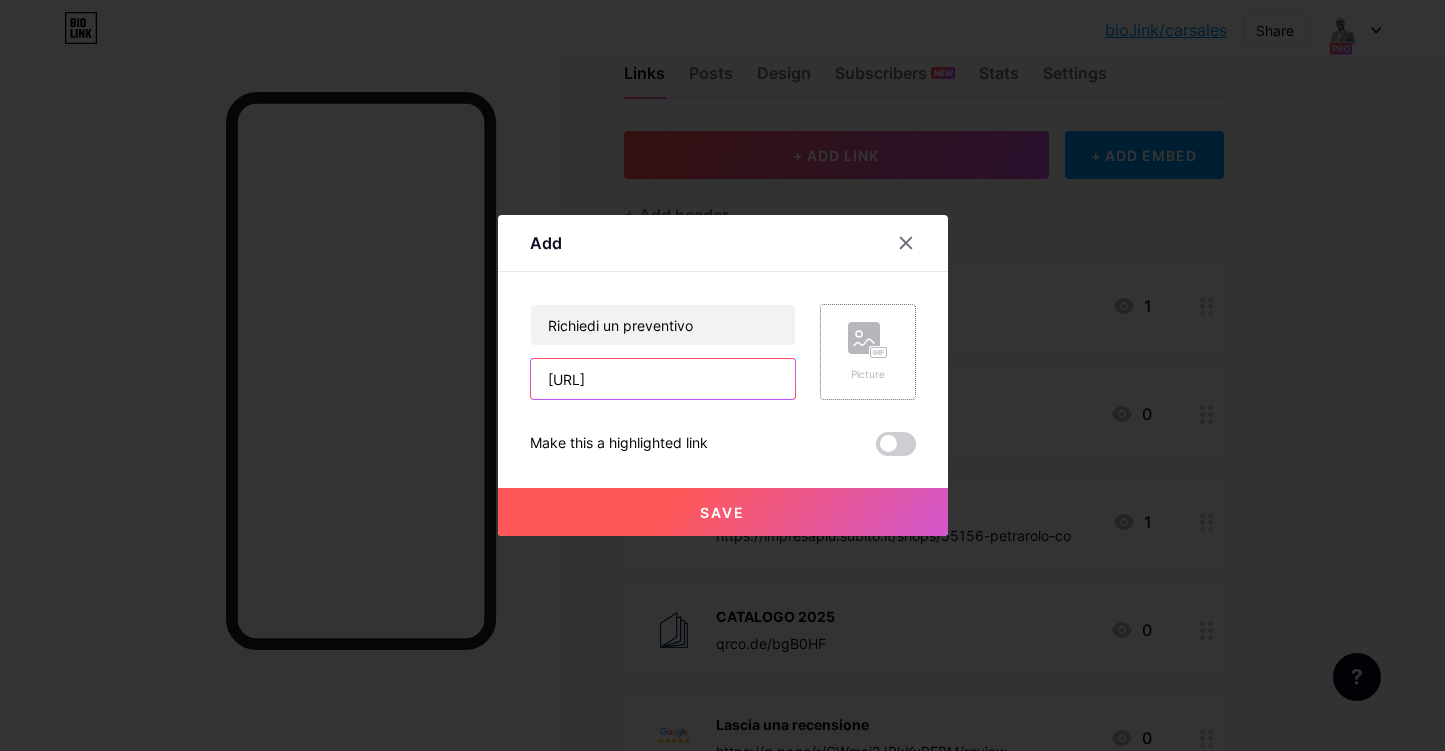 type on "[URL]" 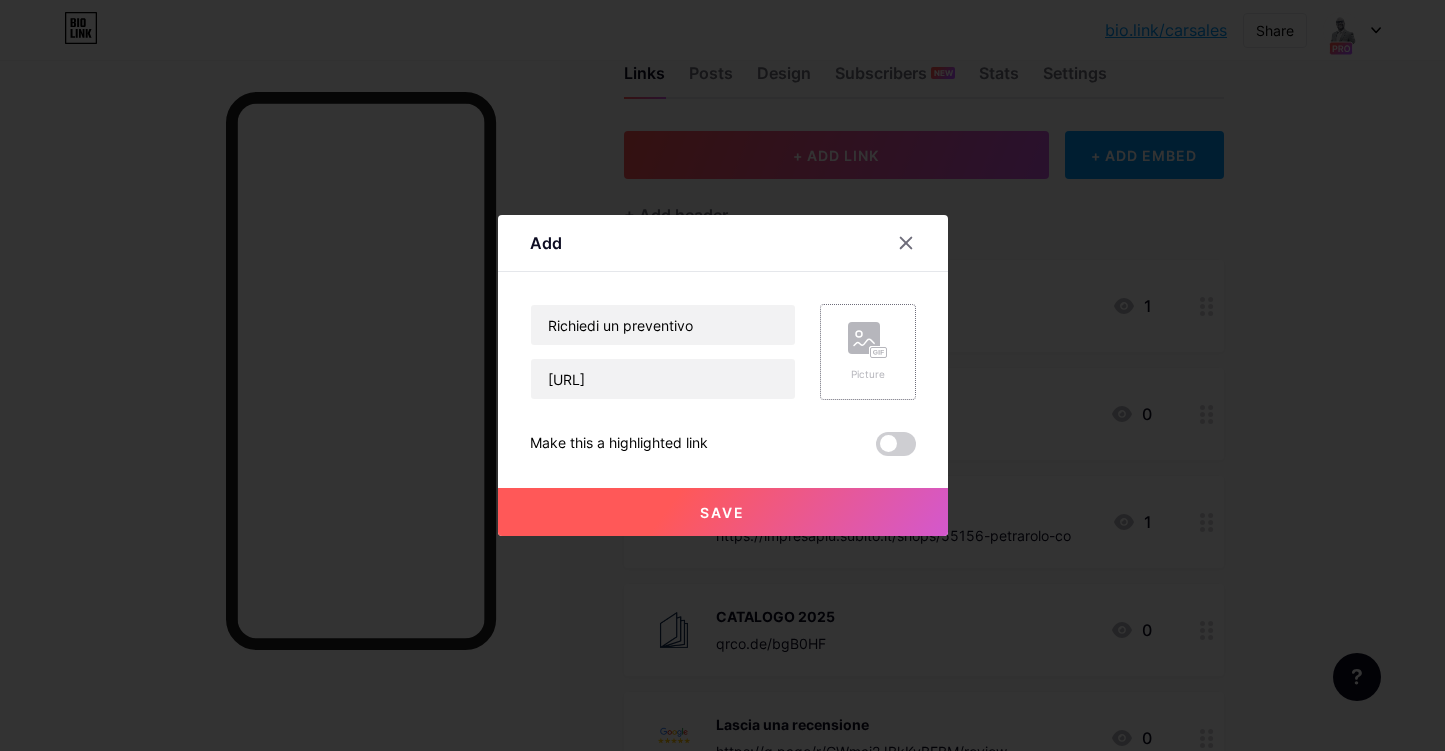 click 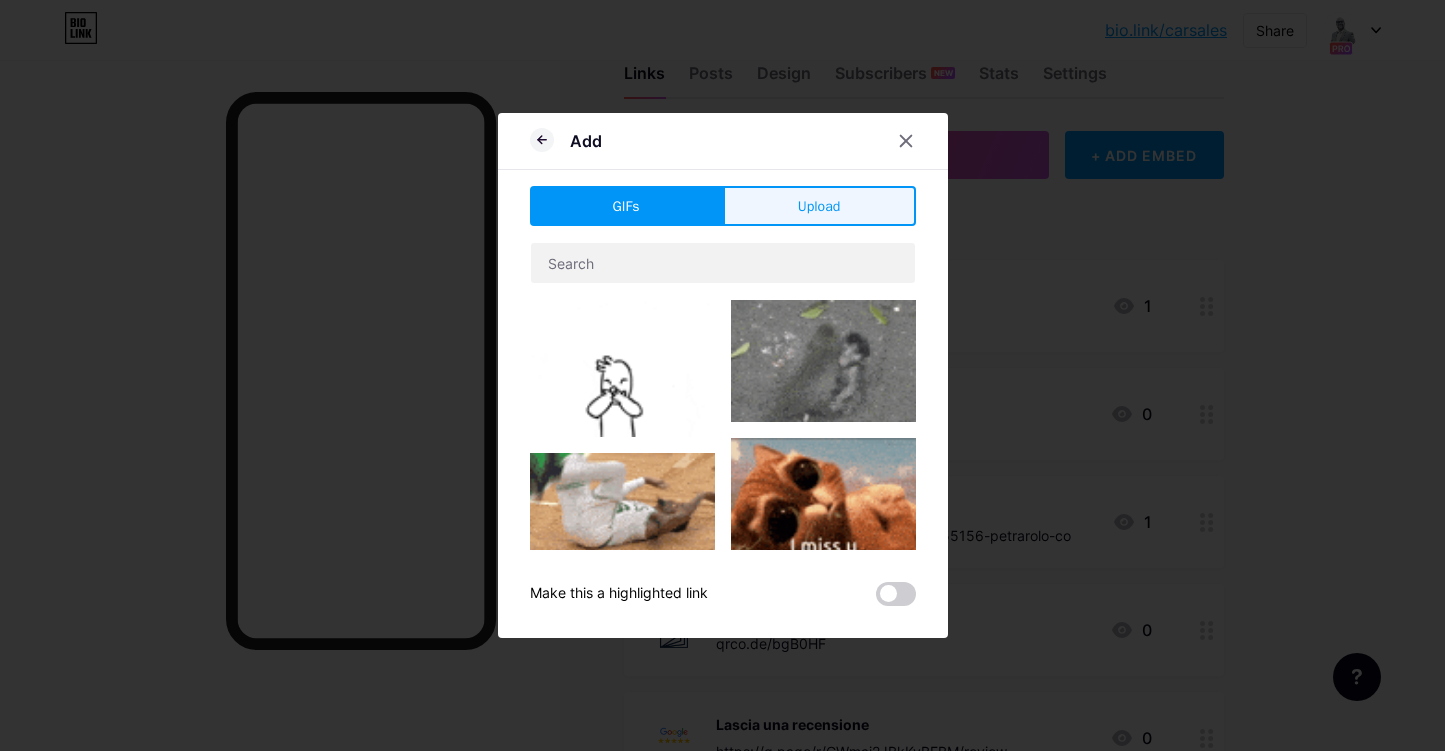 click on "Upload" at bounding box center (819, 206) 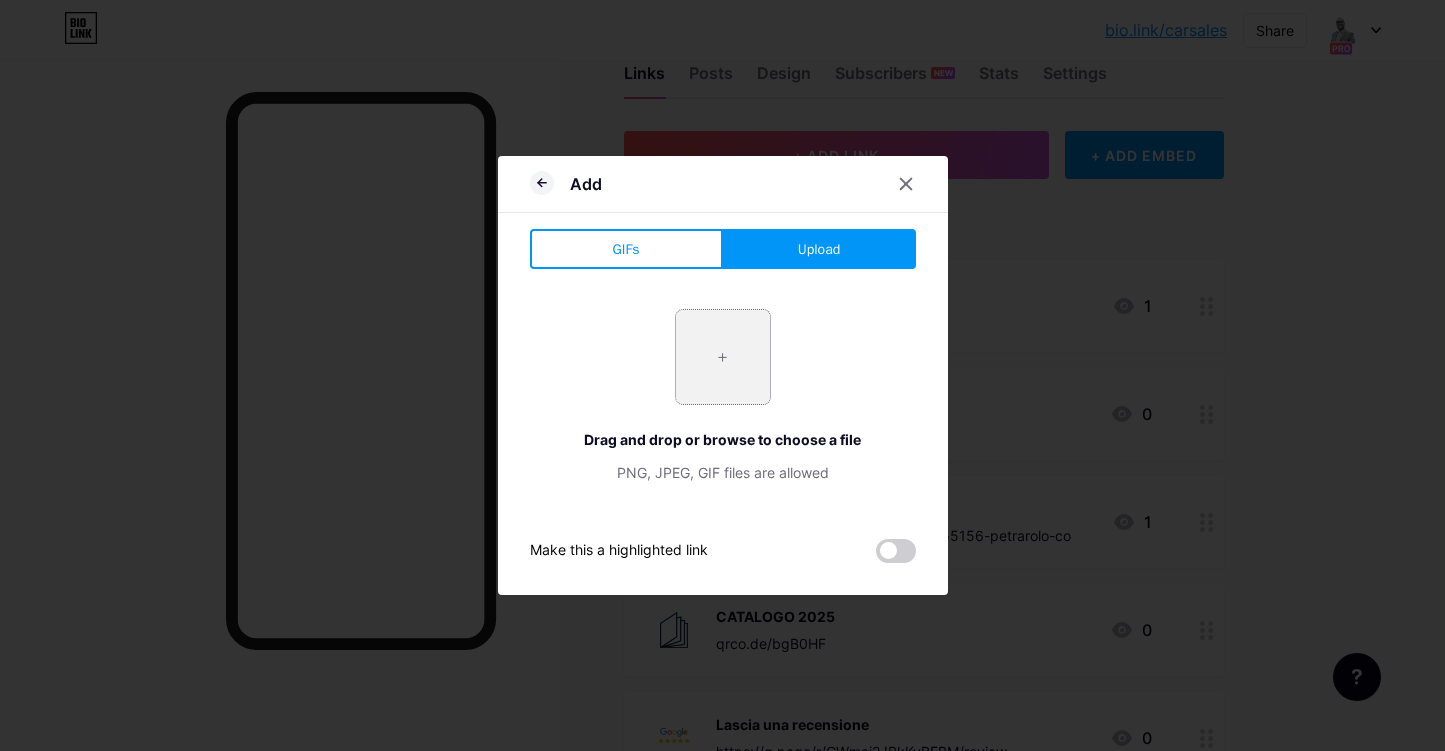 click at bounding box center (723, 357) 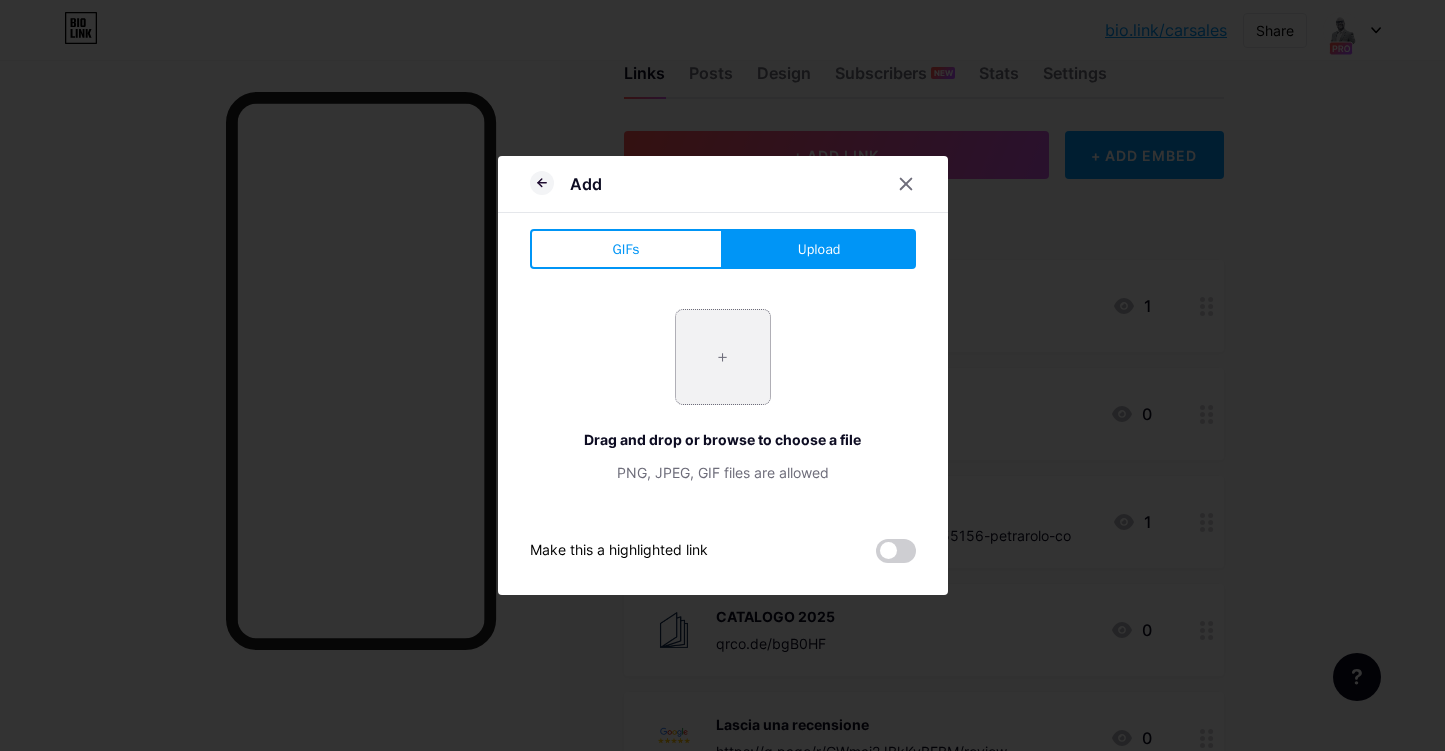 type on "C:\fakepath\WHATSAPP.png" 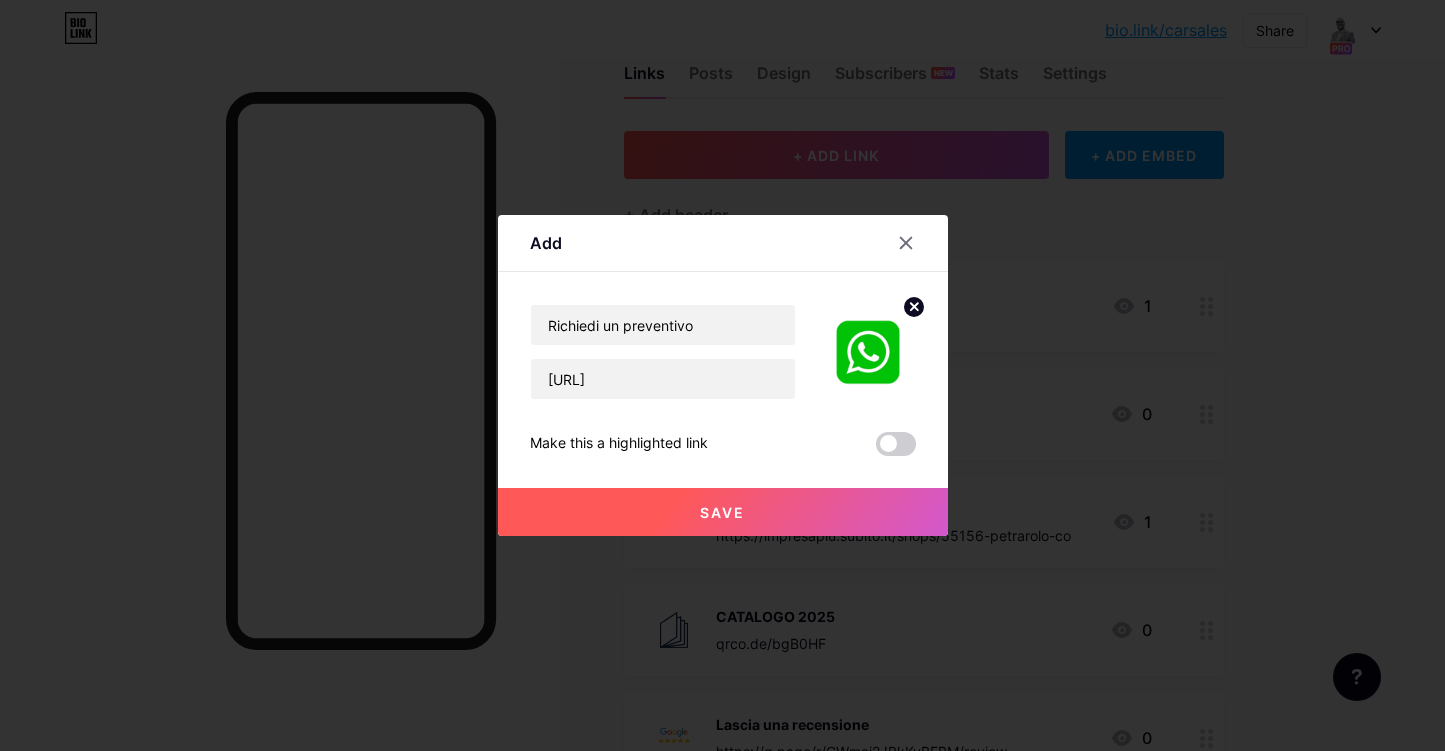 click on "Save" at bounding box center (723, 512) 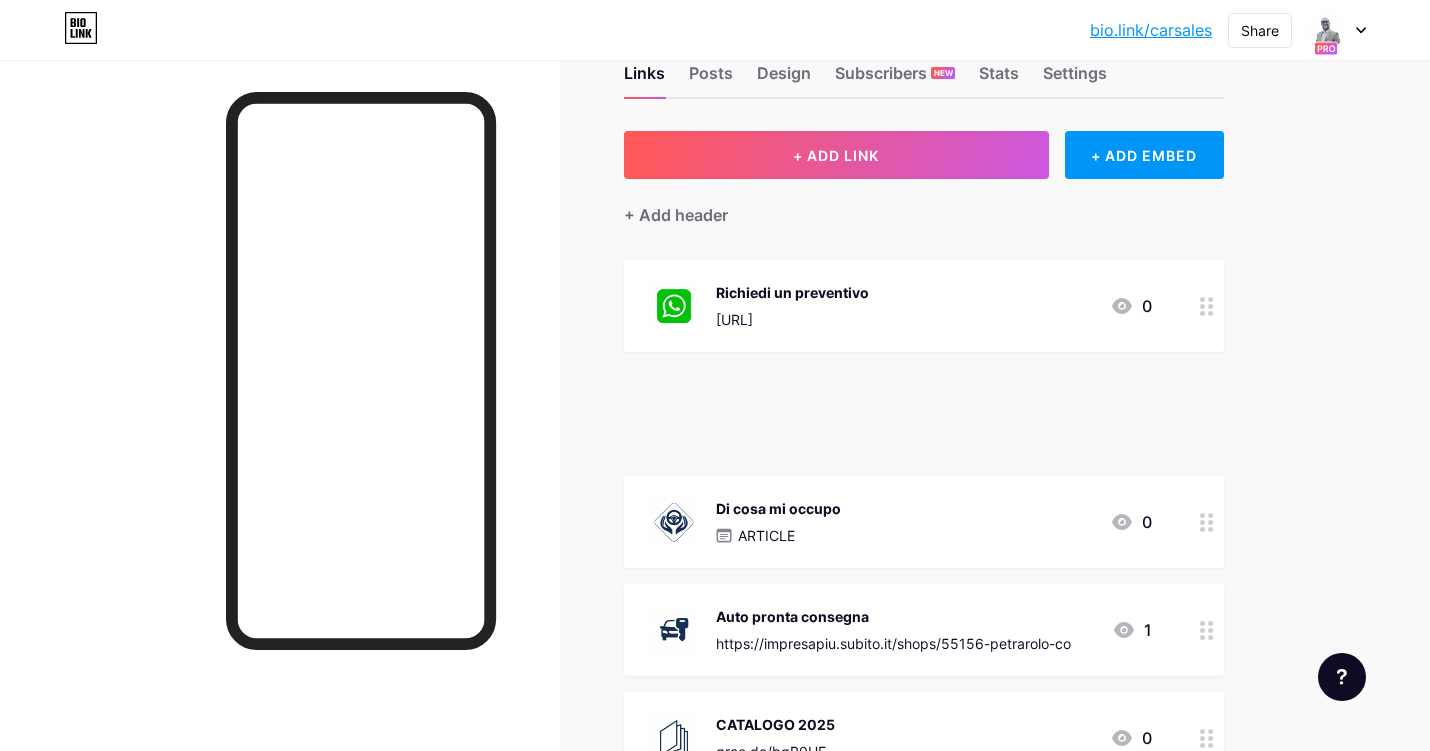 type 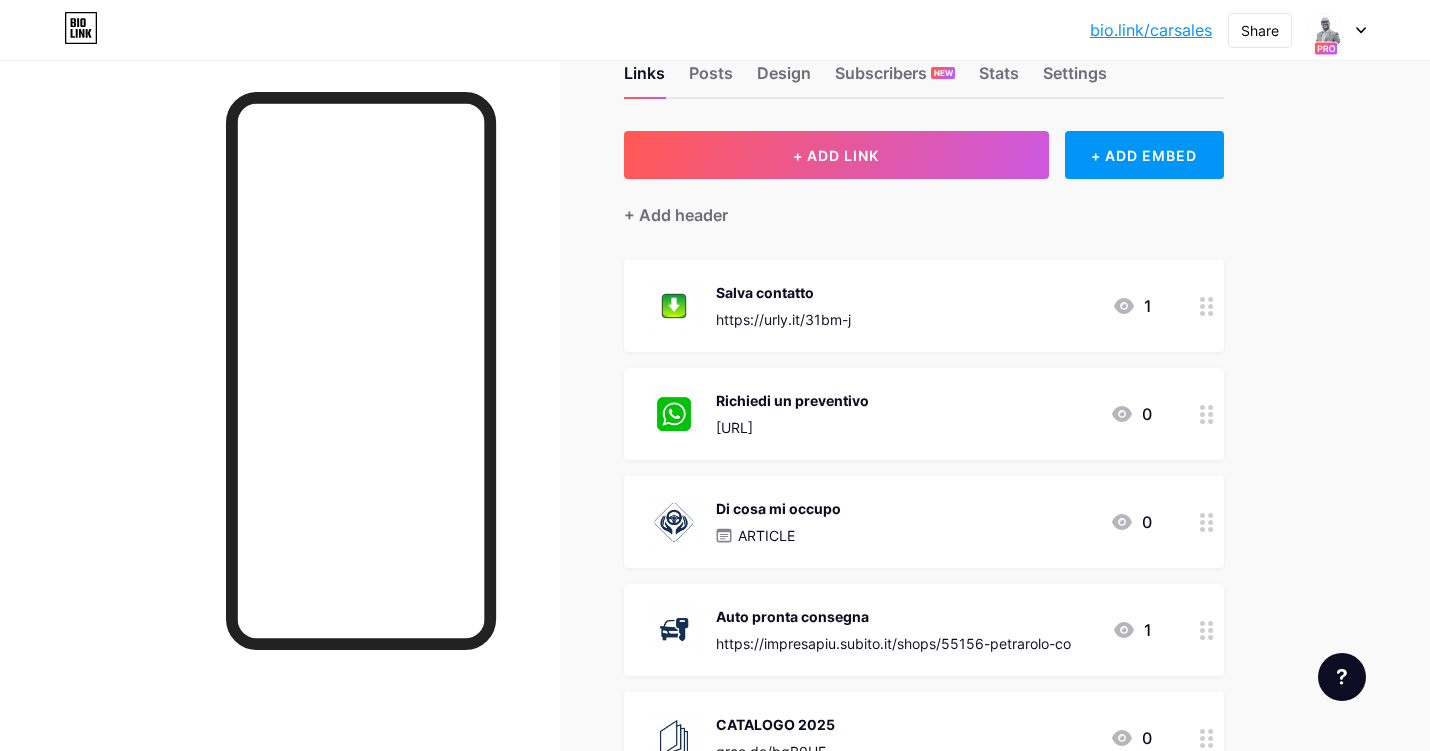click on "Richiedi un preventivo" at bounding box center (792, 400) 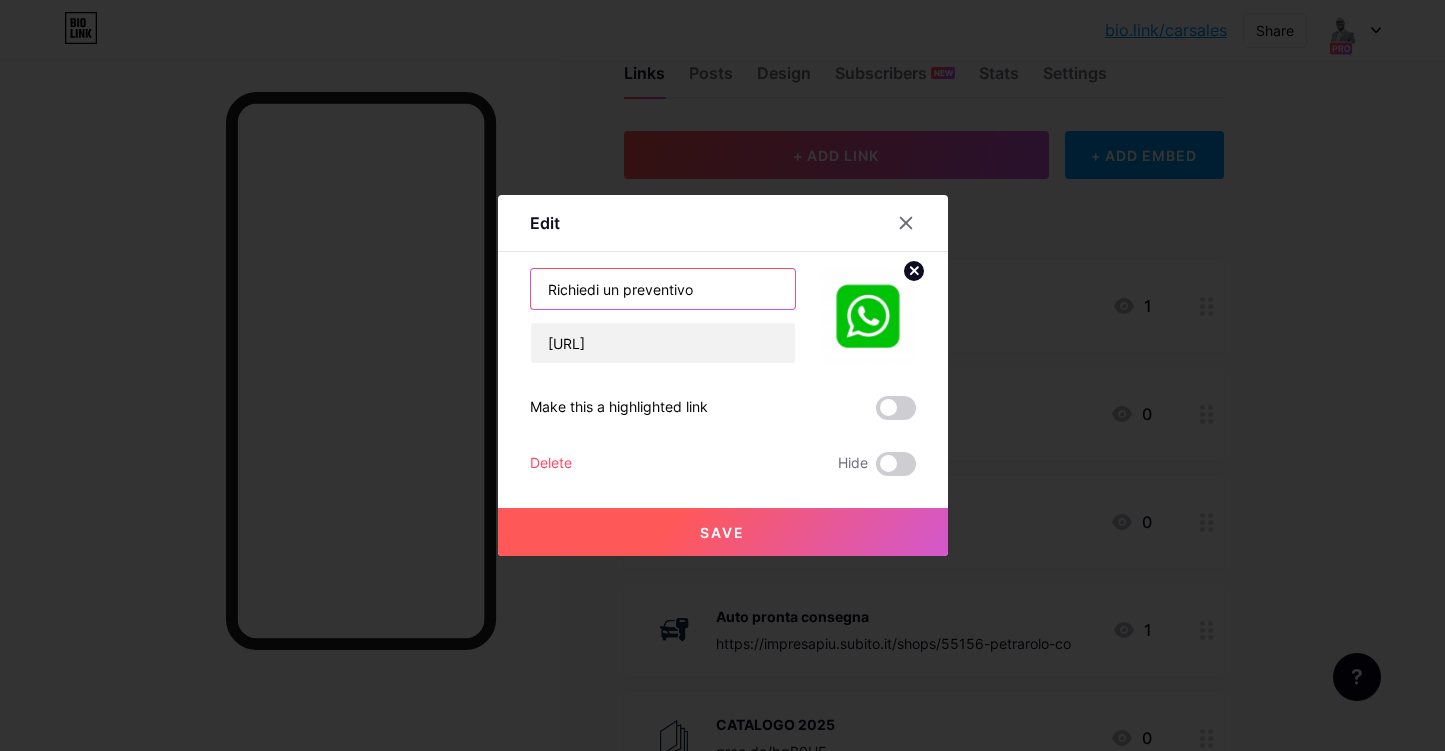 drag, startPoint x: 696, startPoint y: 284, endPoint x: 419, endPoint y: 284, distance: 277 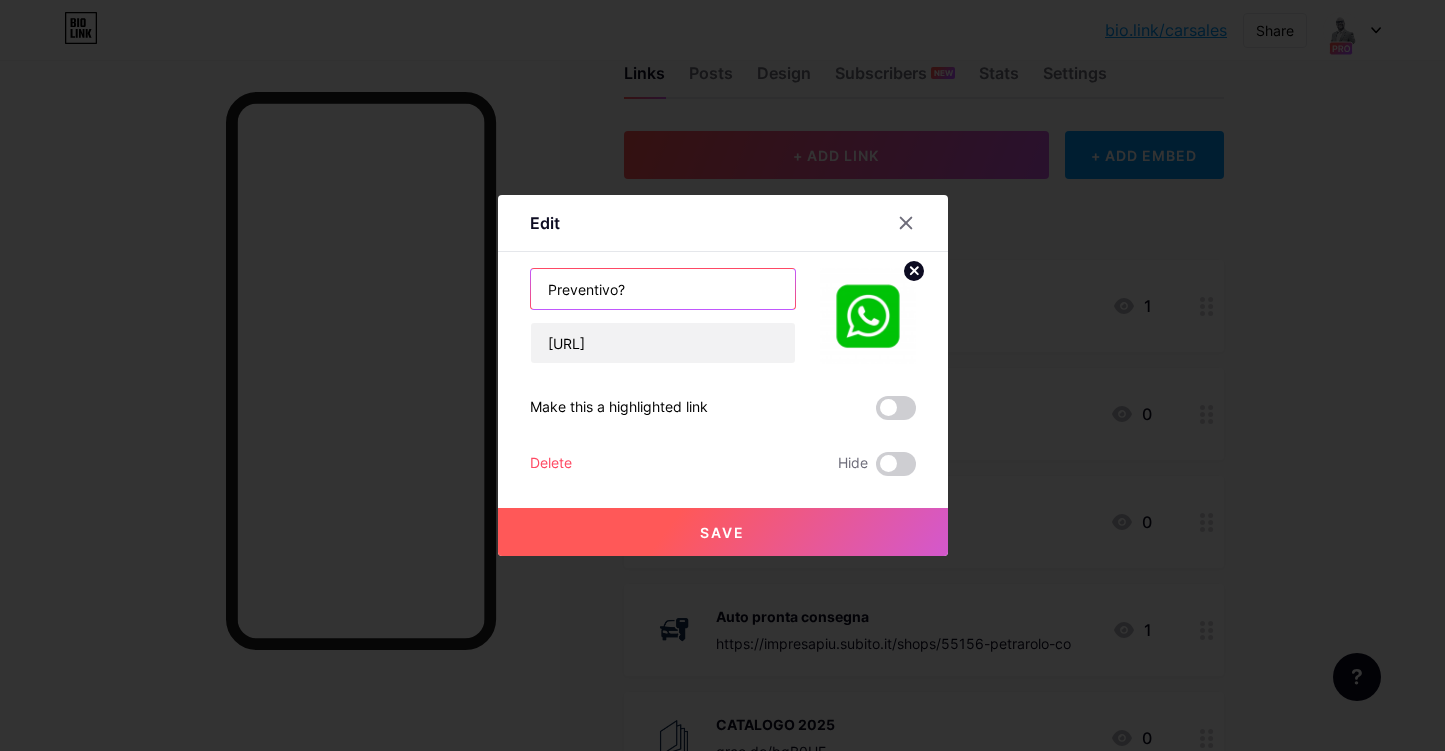 type on "Preventivo?" 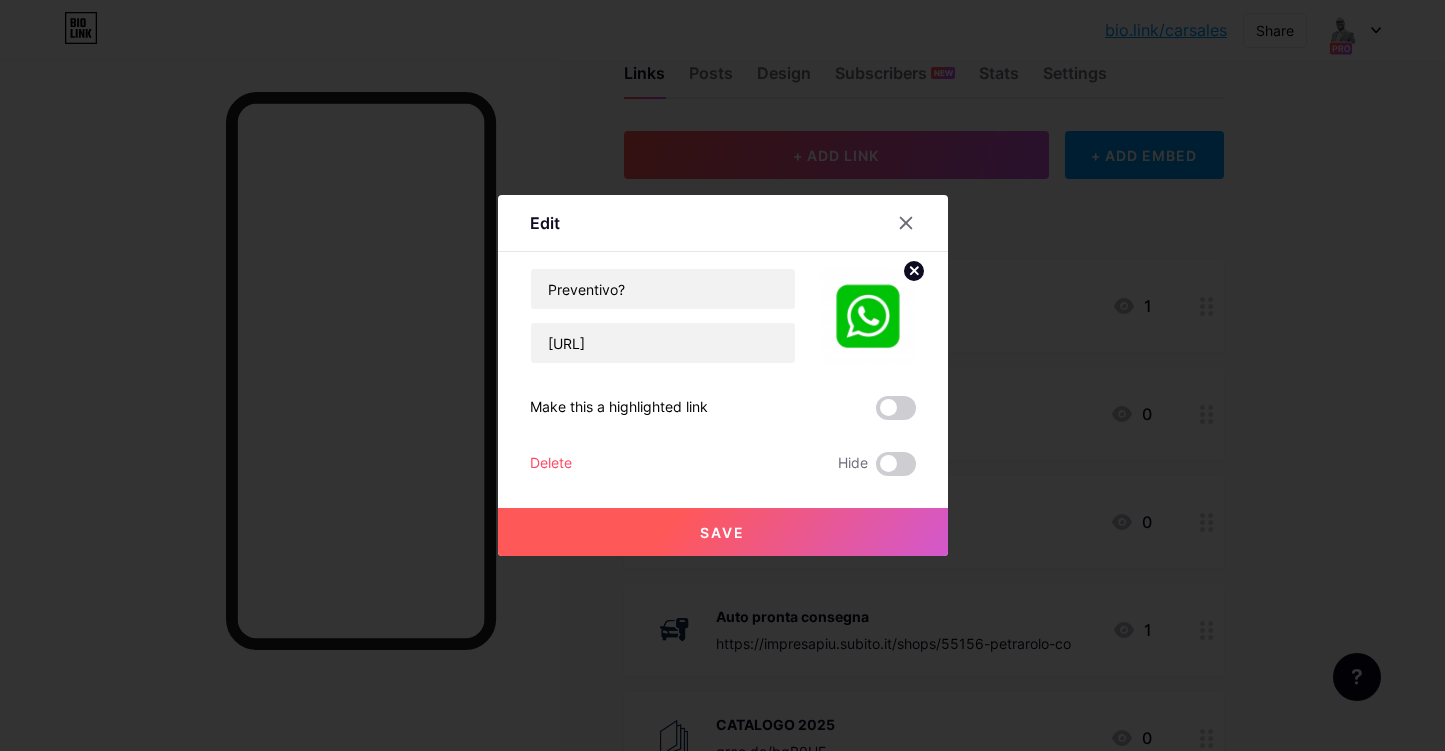 click on "Save" at bounding box center [722, 532] 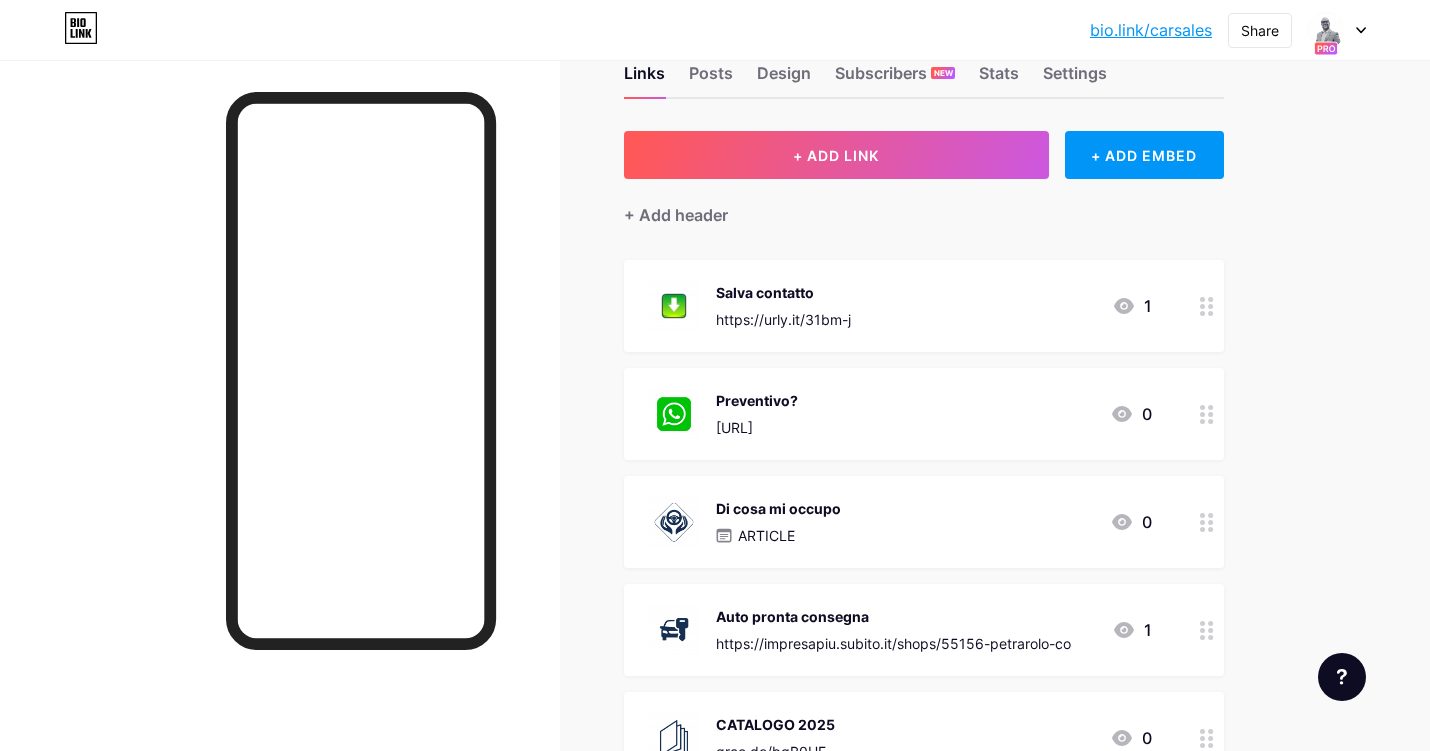 click on "Di cosa mi occupo
ARTICLE
0" at bounding box center [900, 522] 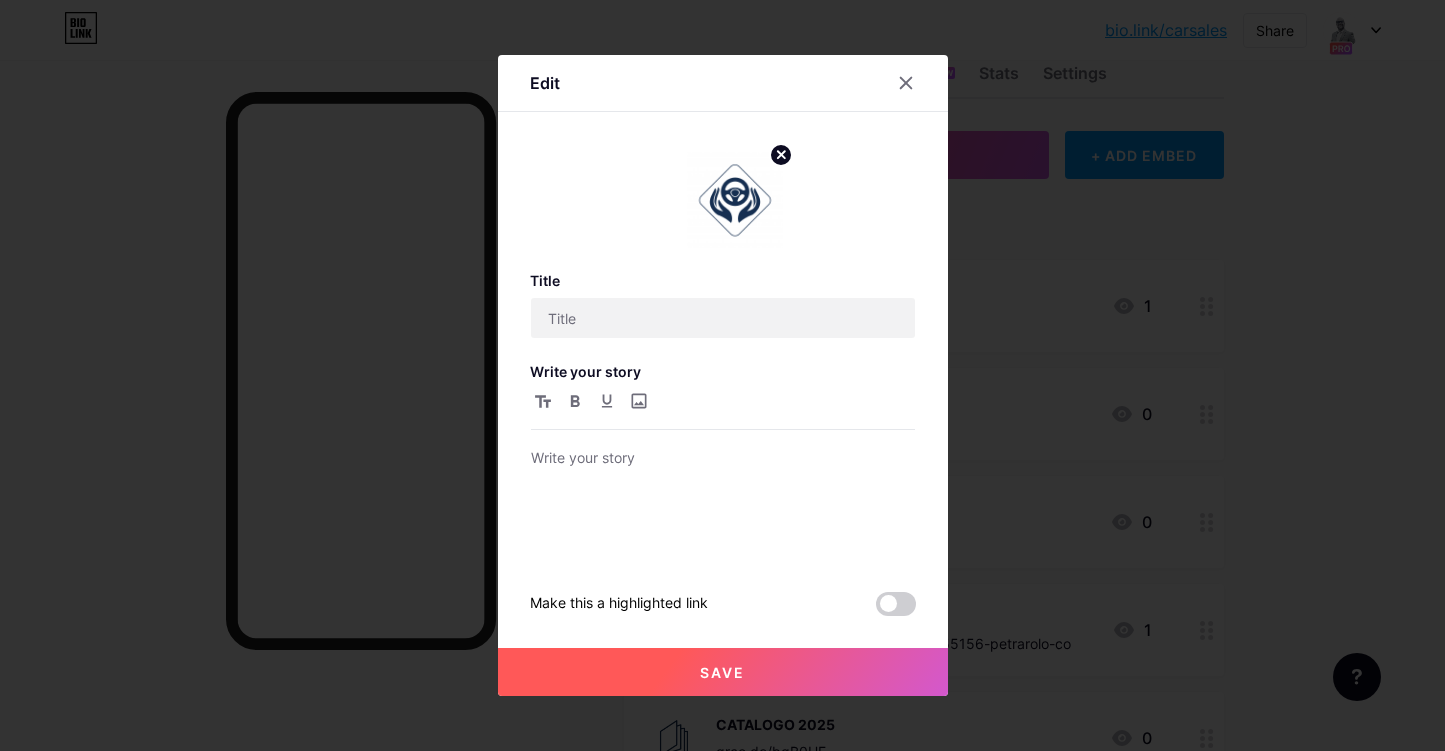 type on "Di cosa mi occupo" 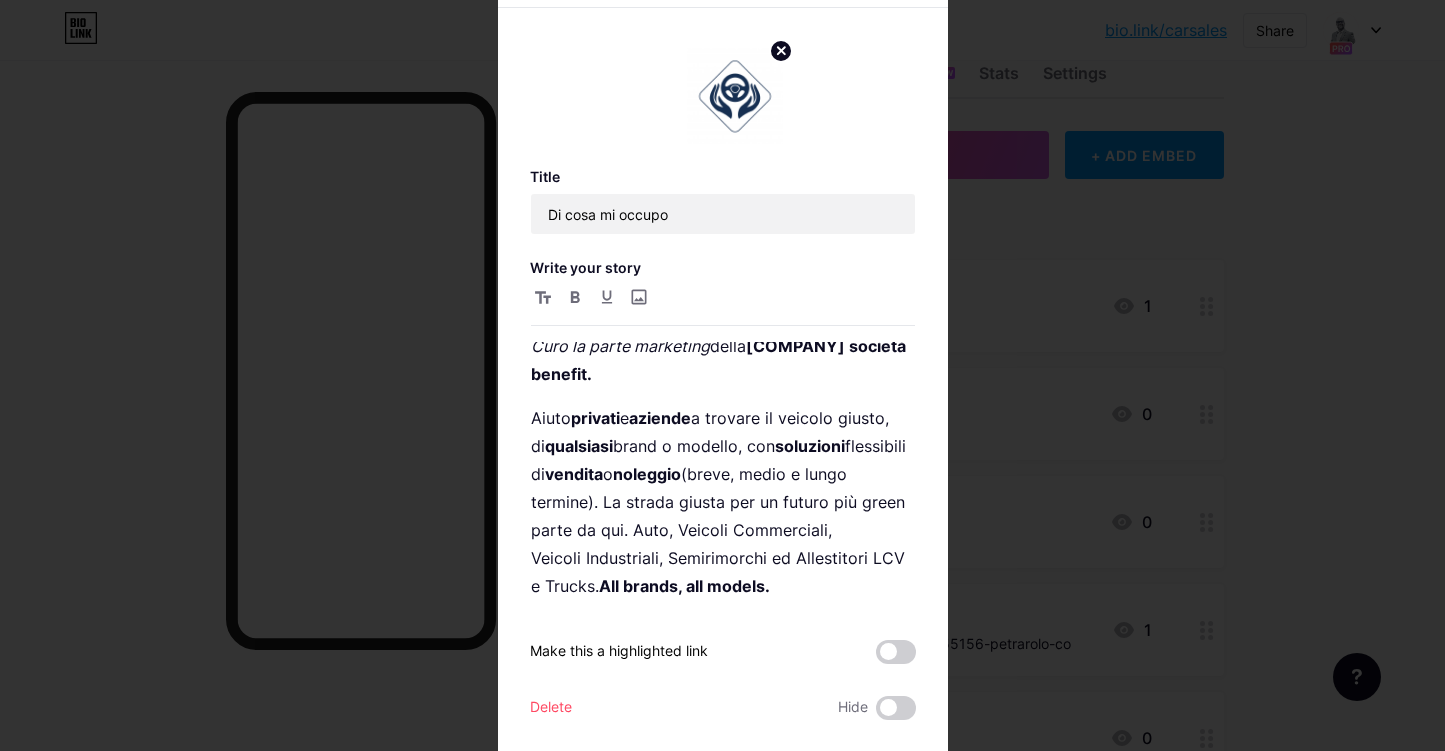 scroll, scrollTop: 0, scrollLeft: 0, axis: both 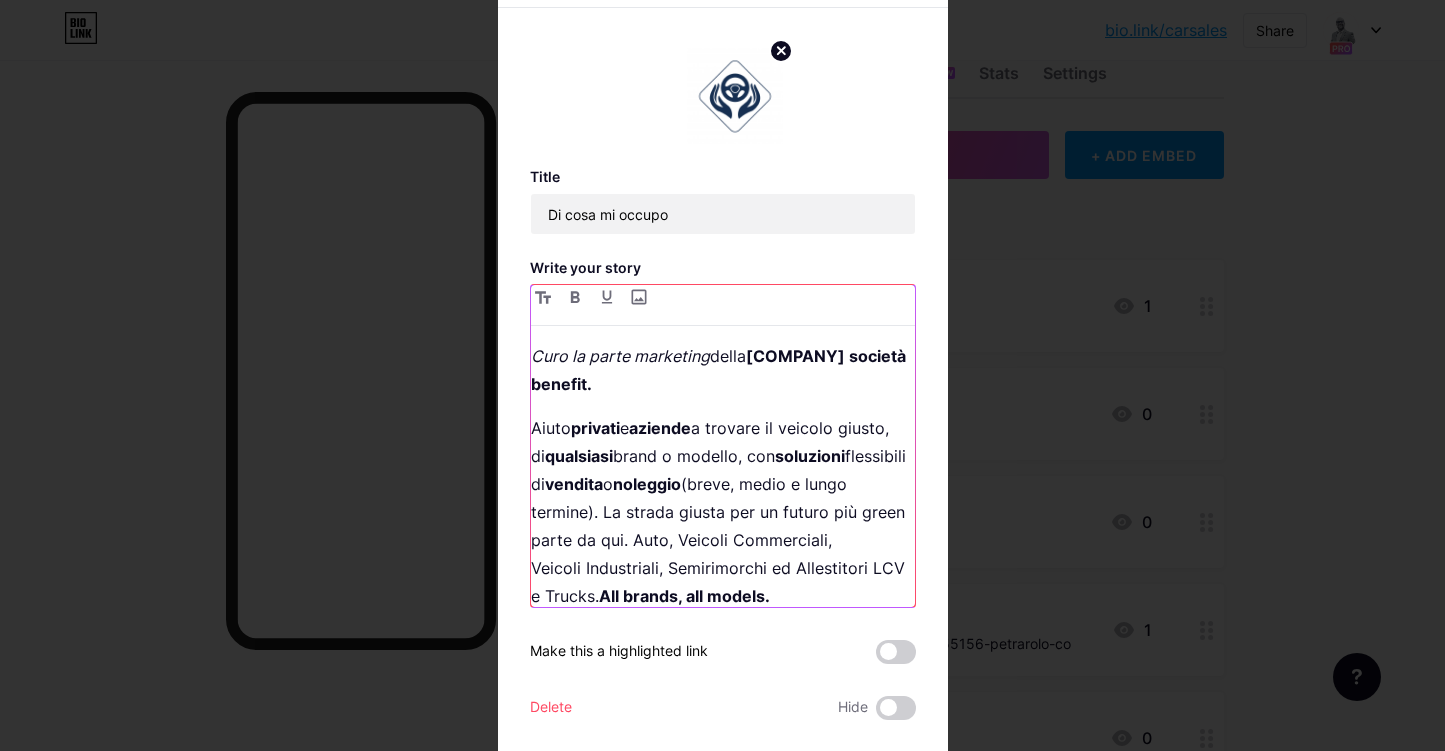drag, startPoint x: 708, startPoint y: 380, endPoint x: 456, endPoint y: 331, distance: 256.7197 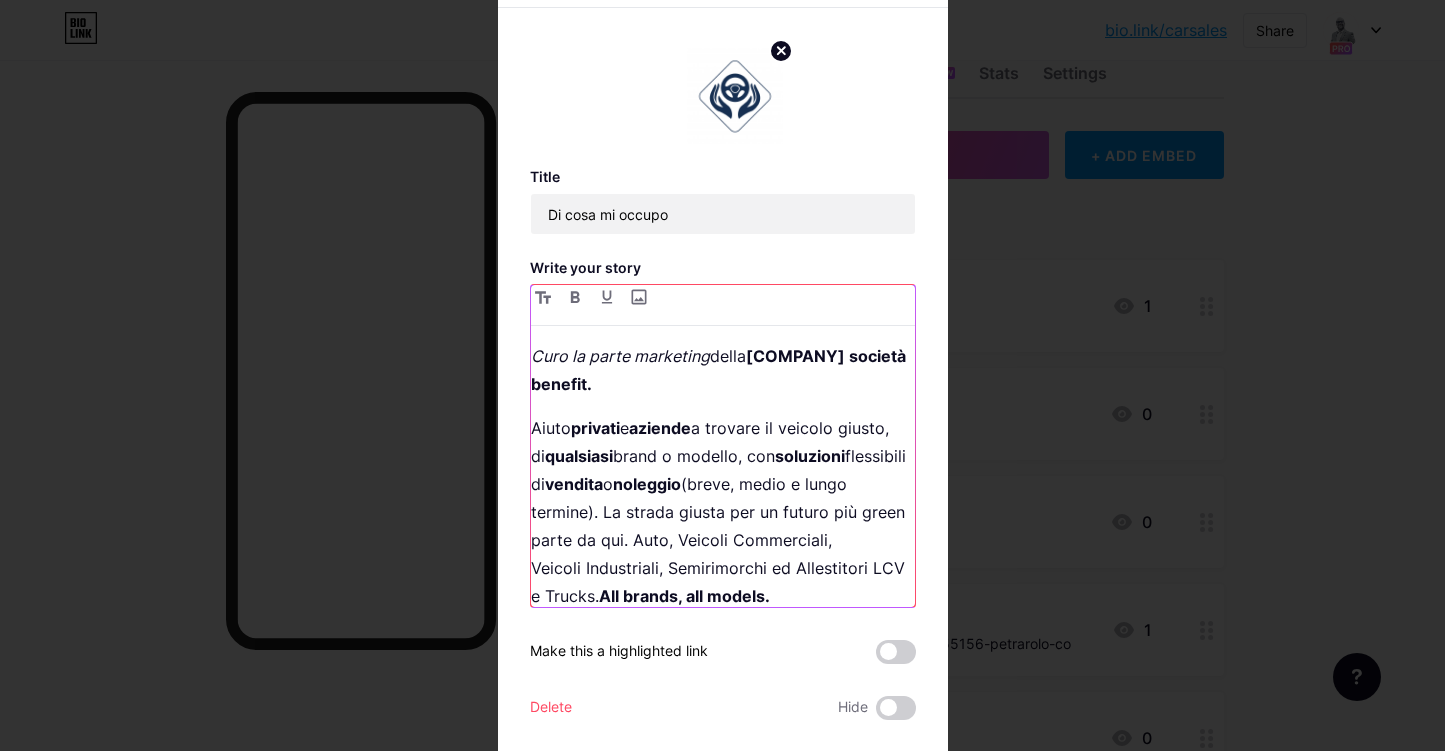 click on "Edit
Title
Di cosa mi occupo
Write your story
Curo la parte marketing  della  [COMPANY] società benefit. Aiuto  privati  e  aziende  a trovare il veicolo giusto, di  qualsiasi  brand o modello, con  soluzioni  flessibili di  vendita  o  noleggio  (breve, medio e lungo termine). La strada giusta per un futuro più green parte da qui. Auto, Veicoli Commerciali, Veicoli Industriali, Semirimorchi ed Allestitori LCV e Trucks.  All brands, all models. Contattami su WhatsApp  • • •  ℹ️  [COMPANY] .  si propone come partner ideale a 360° per i servizi di vendita e noleggio a breve, medio e lungo termine, dagli elevati standard di efficienza e qualità. In una dinamica Phygital Marketplace, predilige le scelte dei clienti, alle logiche di Brand, sposando un modello di business incentrato su  ALL BRANDS ALL MODELS [URL]
Make this a highlighted link" at bounding box center (722, 375) 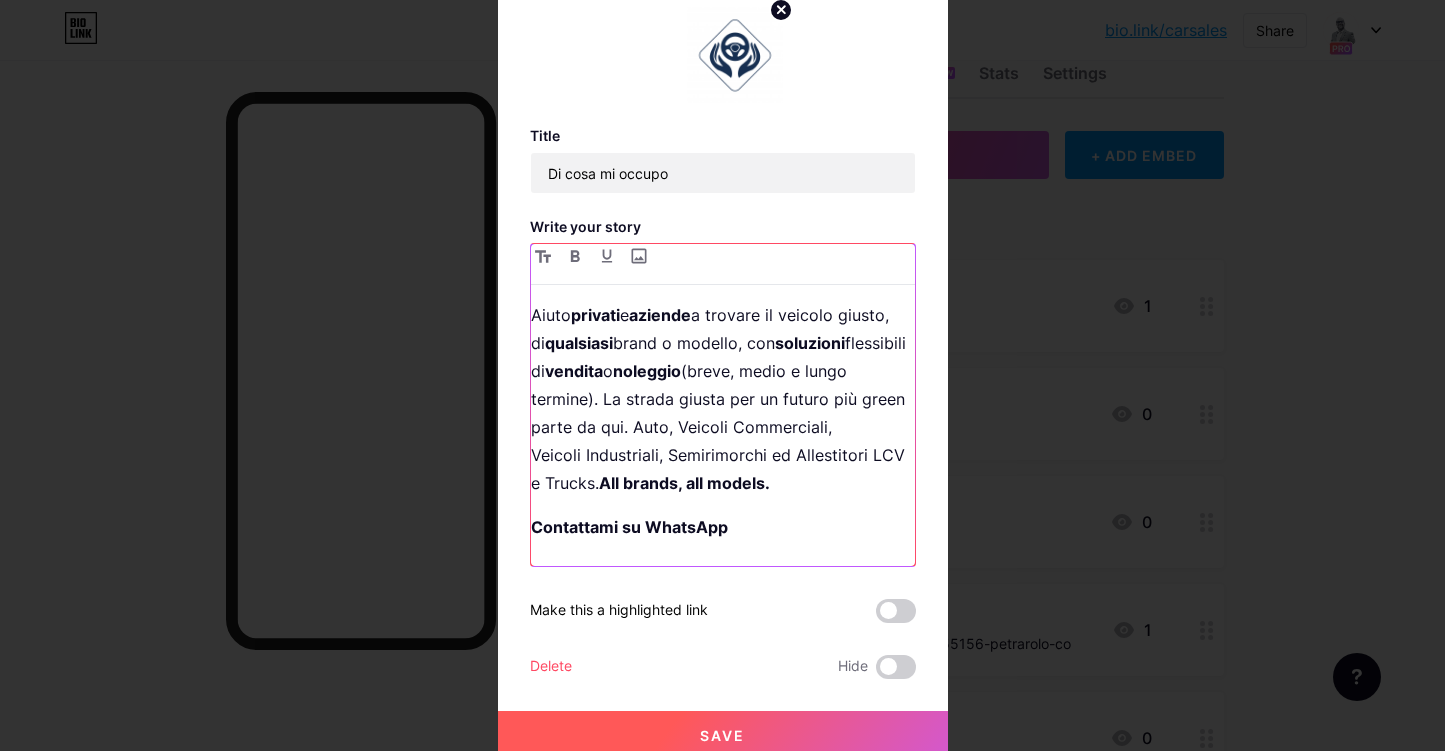 scroll, scrollTop: 49, scrollLeft: 0, axis: vertical 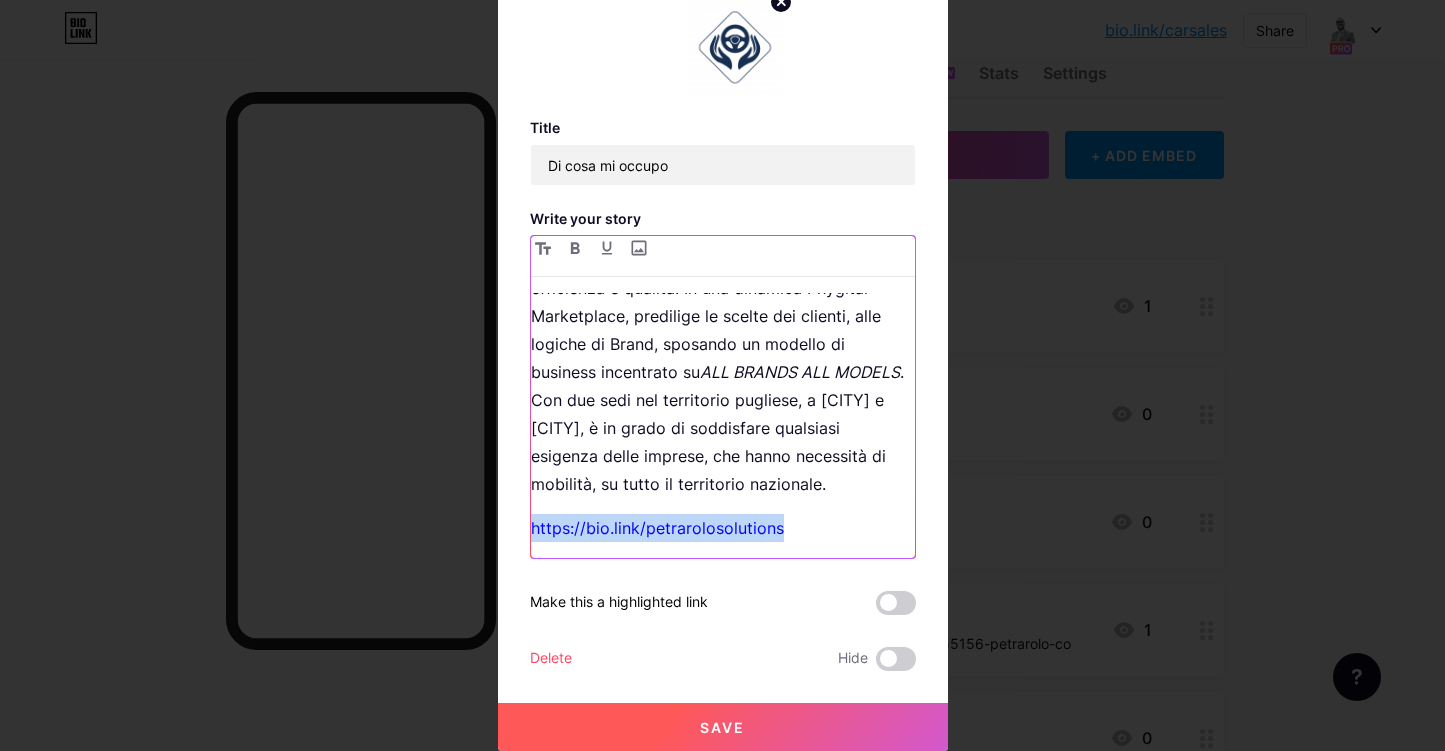 drag, startPoint x: 782, startPoint y: 532, endPoint x: 482, endPoint y: 522, distance: 300.16663 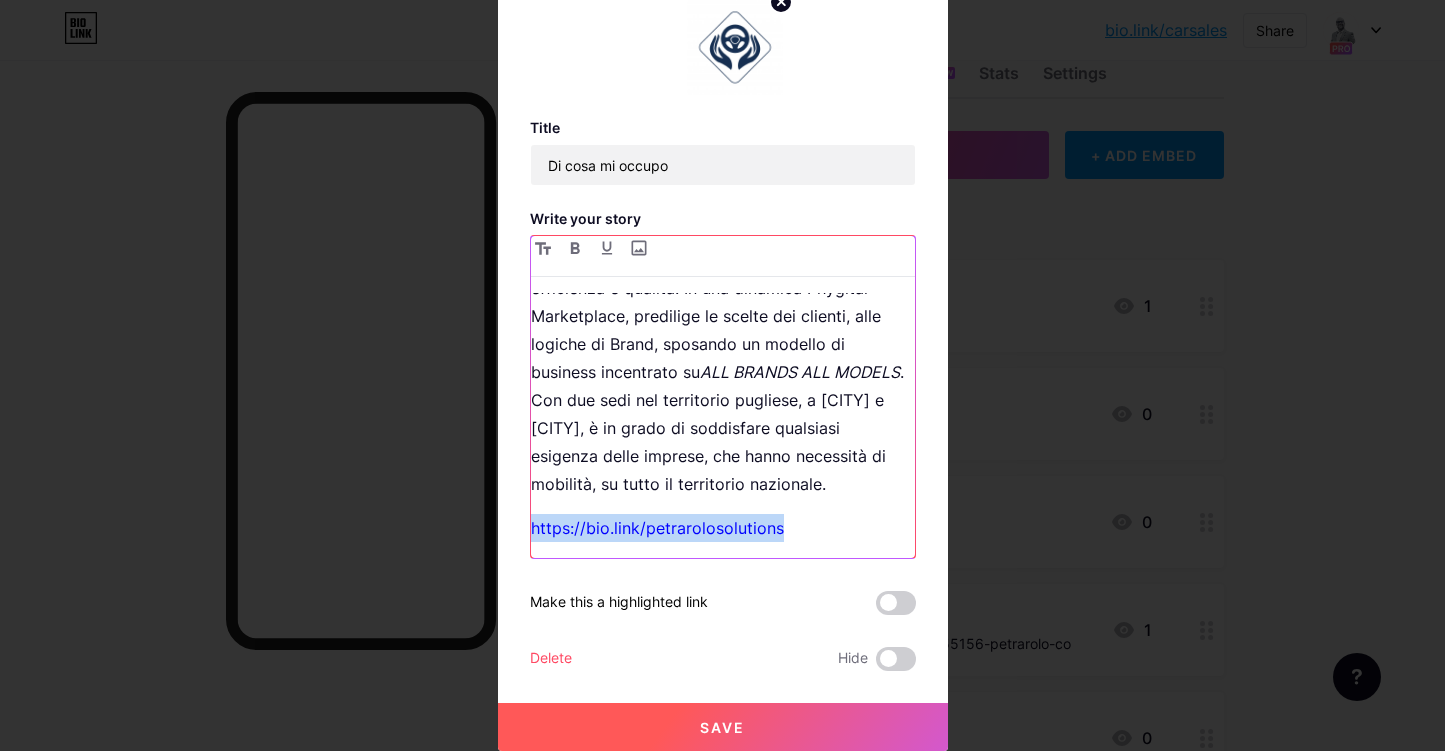 click on "Edit
Title
Di cosa mi occupo
Write your story
Aiuto  privati  e  aziende  a trovare il veicolo giusto, di  qualsiasi  brand o modello, con  soluzioni  flessibili di  vendita  o  noleggio  (breve, medio e lungo termine). La strada giusta per un futuro più green parte da qui. Auto, Veicoli Commerciali, Veicoli Industriali, Semirimorchi ed Allestitori LCV e Trucks.  All brands, all models. Contattami su WhatsApp  • • •  ℹ️  [COMPANY] .  si propone come partner ideale a 360° per i servizi di vendita e noleggio a breve, medio e lungo termine, dagli elevati standard di efficienza e qualità. In una dinamica Phygital Marketplace, predilige le scelte dei clienti, alle logiche di Brand, sposando un modello di business incentrato su  ALL BRANDS ALL MODELS [URL]
Make this a highlighted link
Delete
Hide         Save" at bounding box center [722, 375] 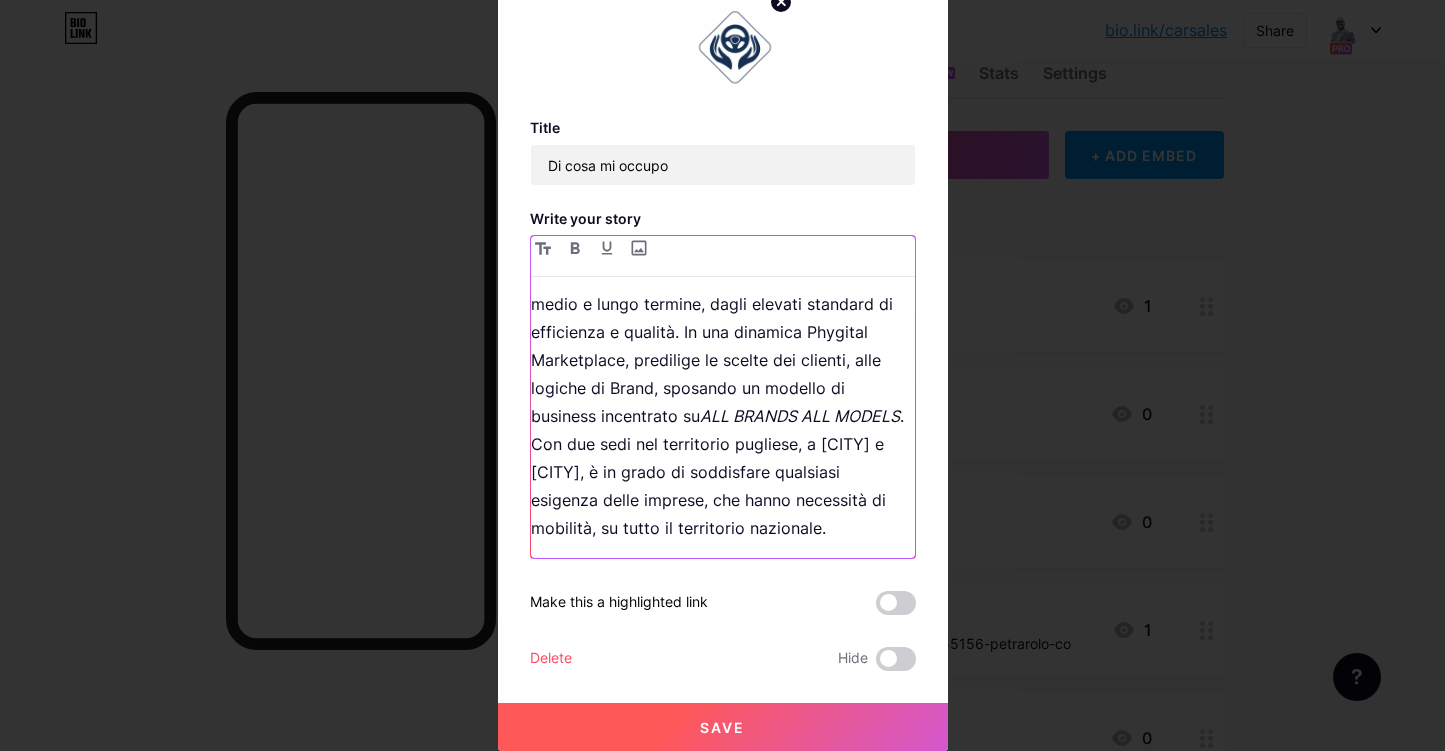 scroll, scrollTop: 387, scrollLeft: 0, axis: vertical 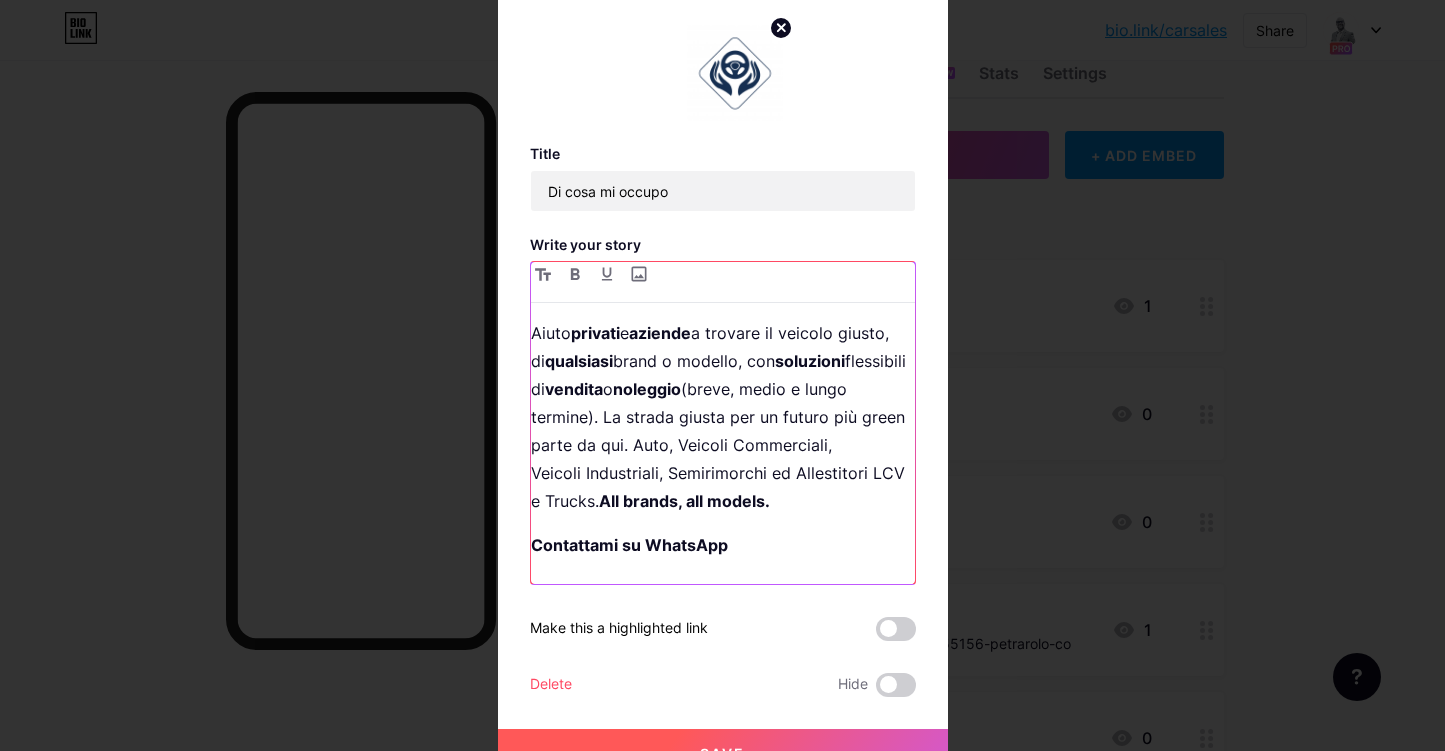 drag, startPoint x: 576, startPoint y: 406, endPoint x: 435, endPoint y: 232, distance: 223.95758 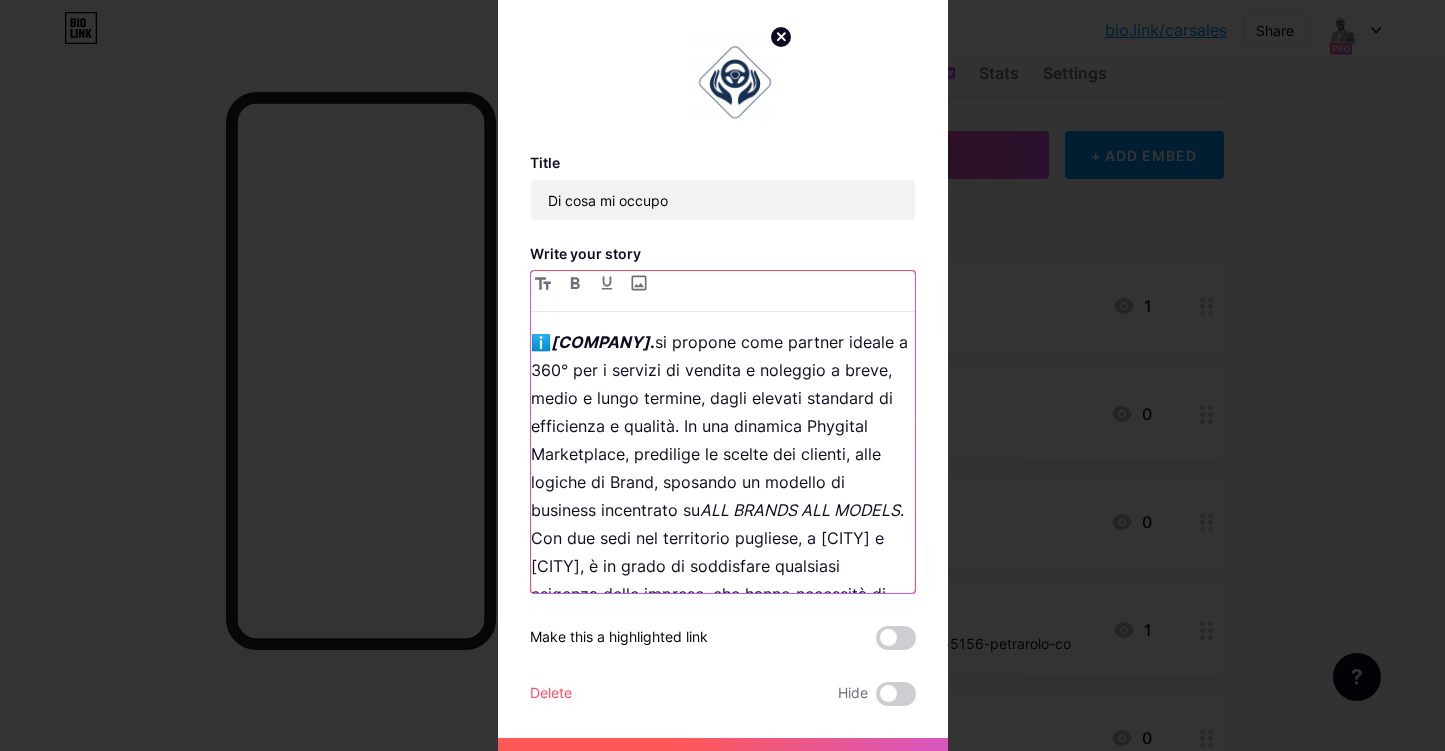 scroll, scrollTop: 0, scrollLeft: 0, axis: both 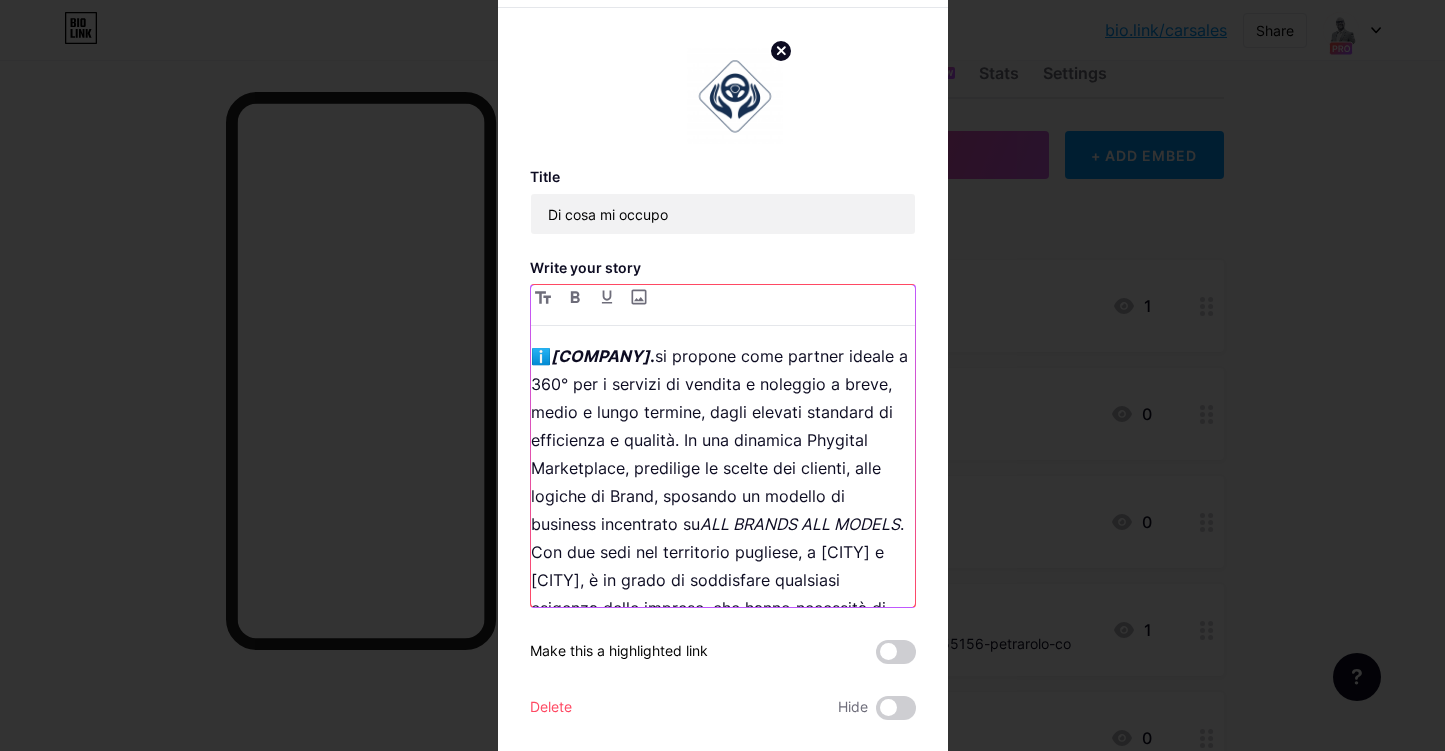 drag, startPoint x: 545, startPoint y: 353, endPoint x: 479, endPoint y: 356, distance: 66.068146 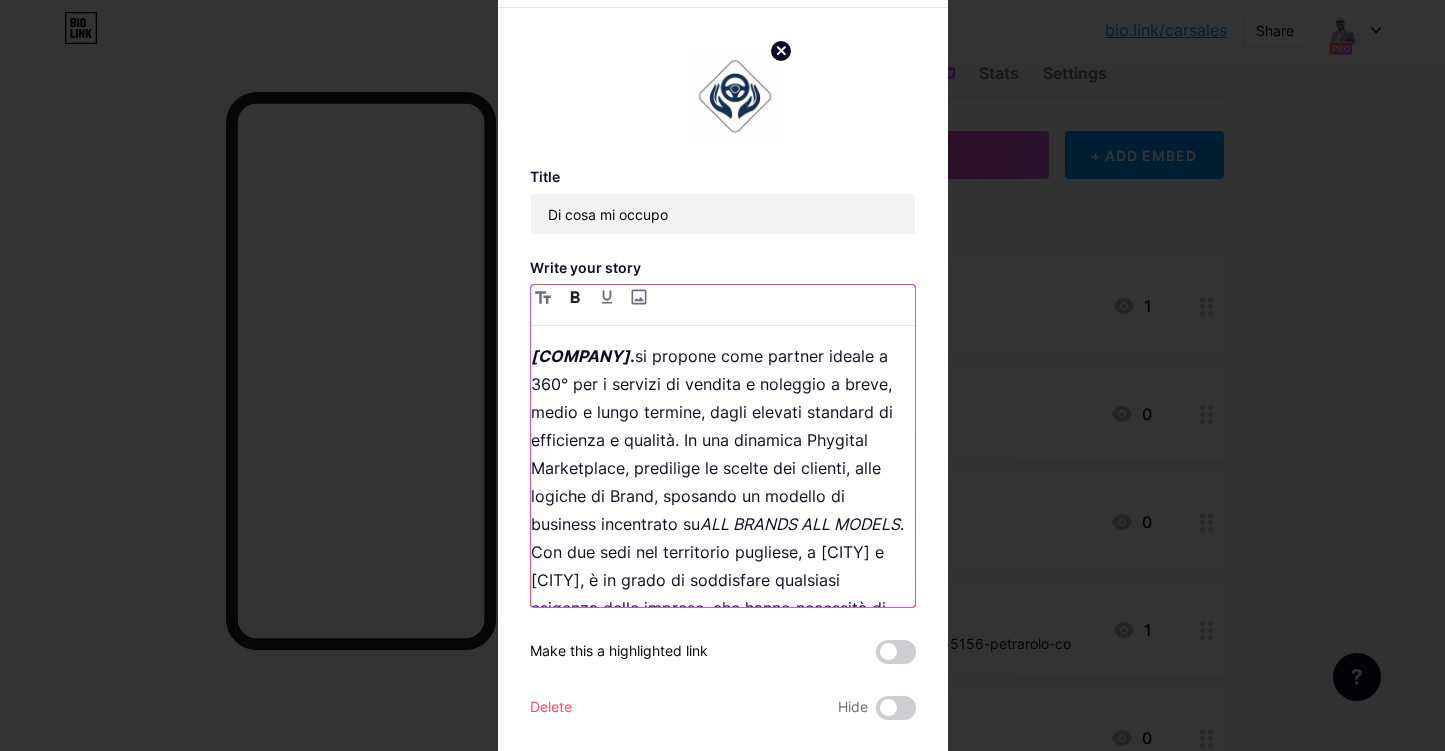 click on "[COMPANY]" at bounding box center (583, 356) 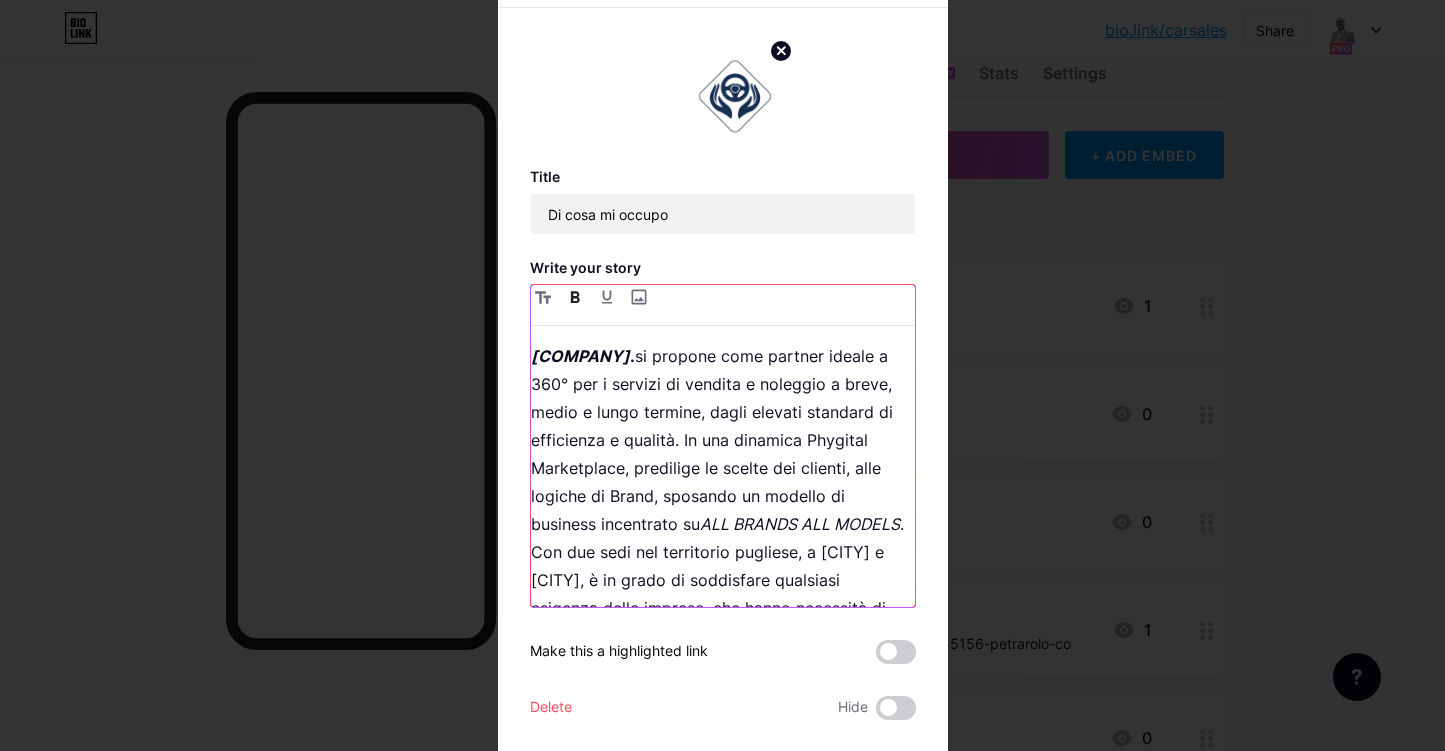 type 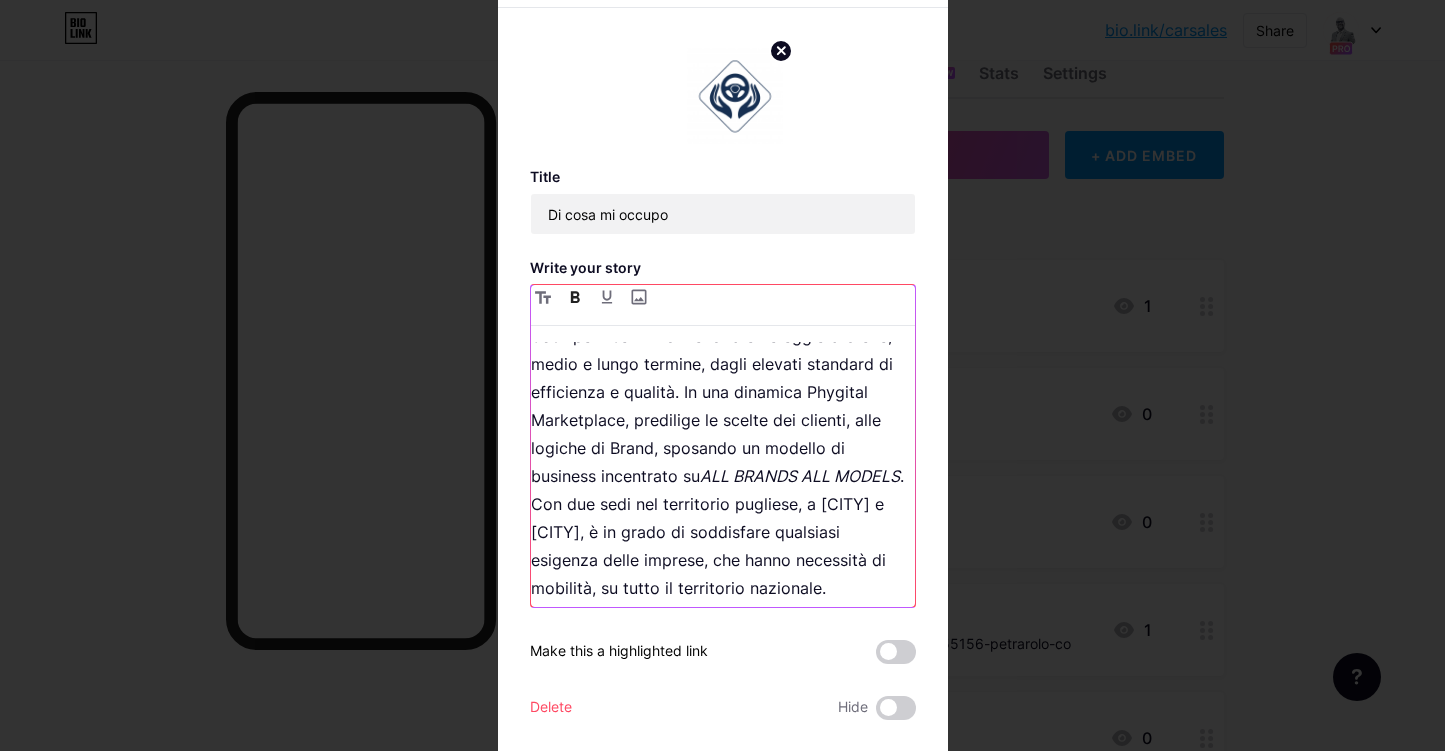 scroll, scrollTop: 87, scrollLeft: 0, axis: vertical 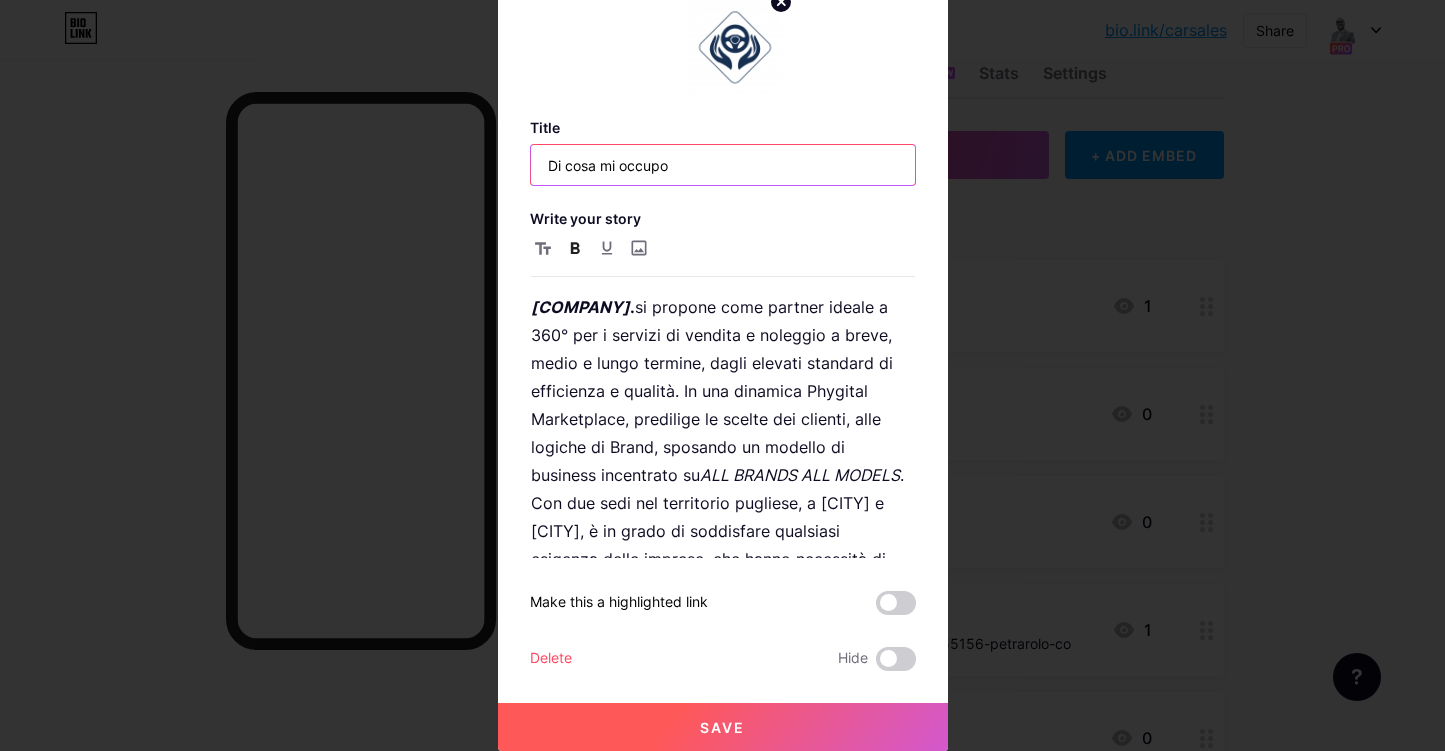drag, startPoint x: 677, startPoint y: 182, endPoint x: 500, endPoint y: 157, distance: 178.75682 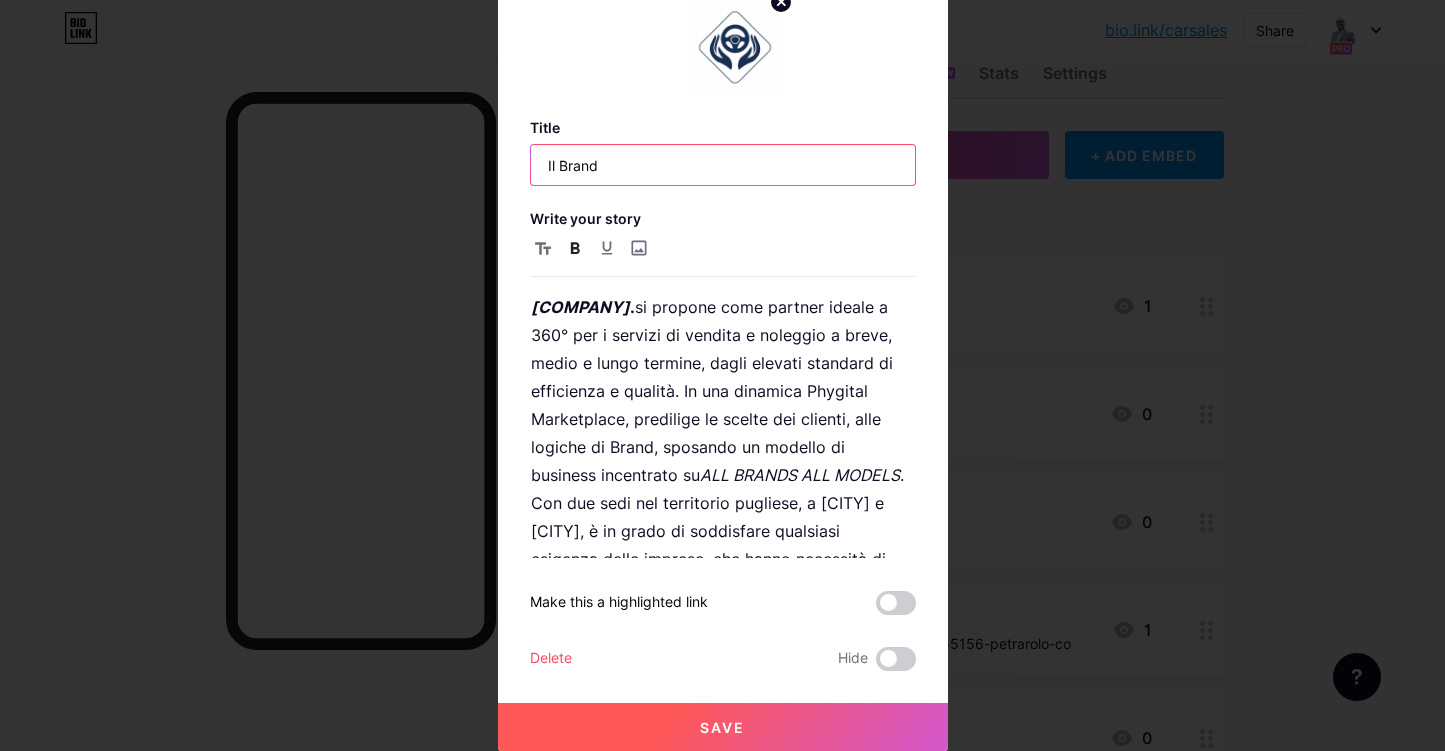 type on "Il Brand" 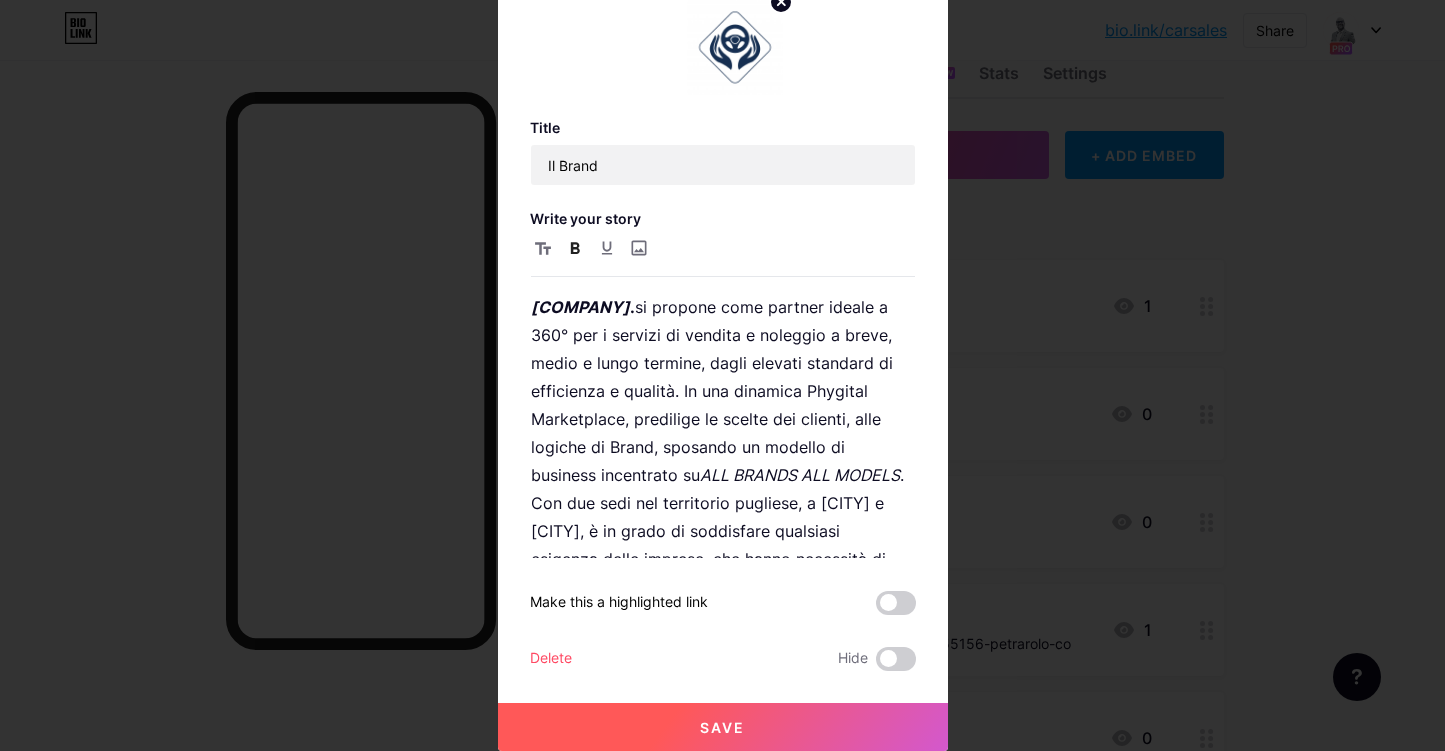 click on "Save" at bounding box center [722, 727] 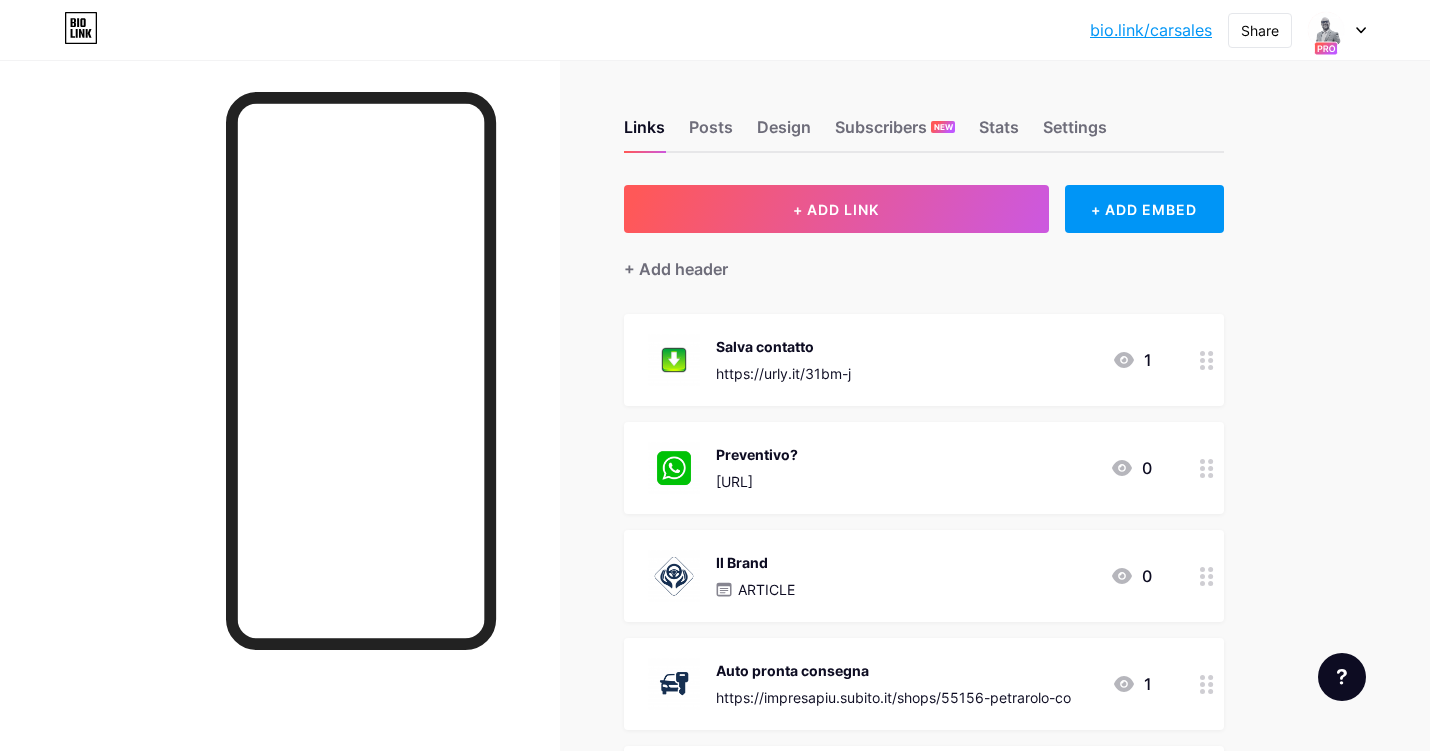 scroll, scrollTop: 0, scrollLeft: 0, axis: both 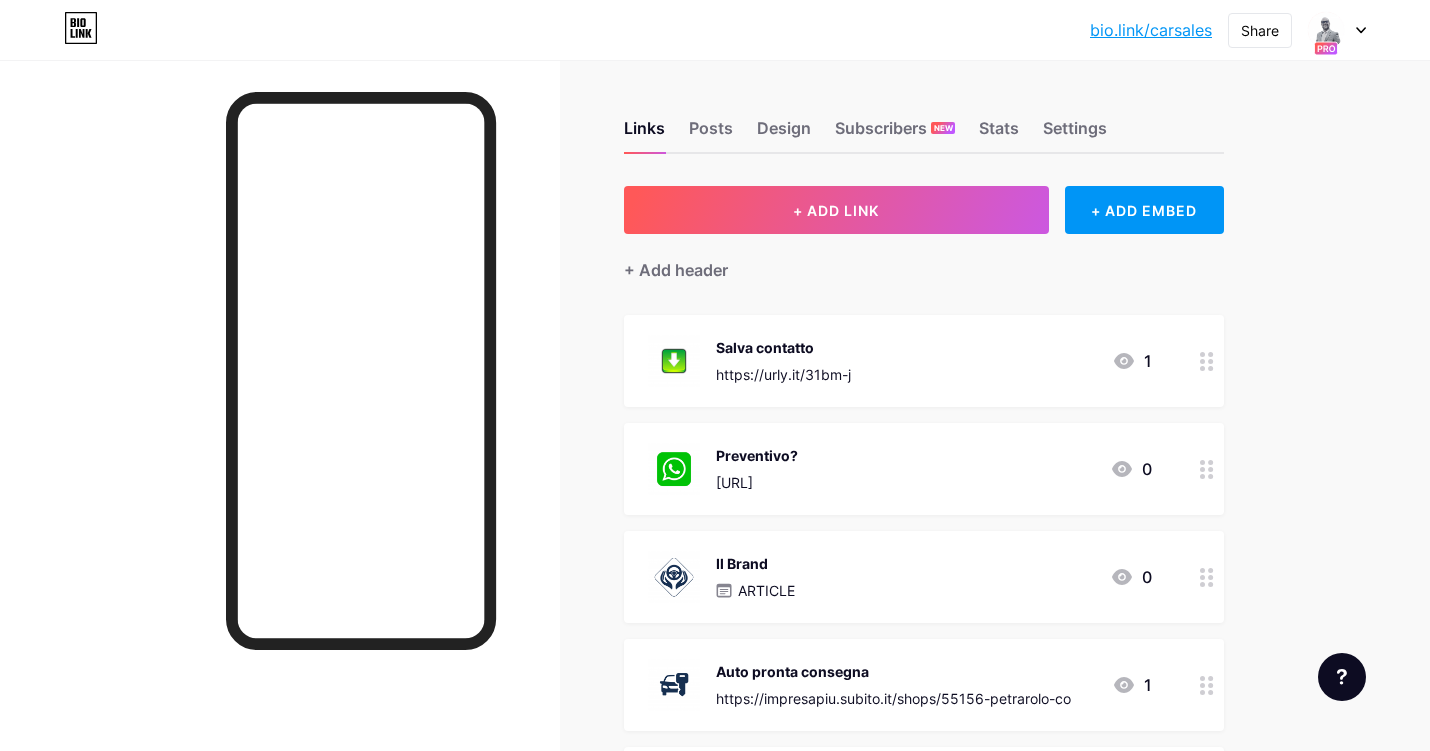 click on "Preventivo?" at bounding box center (757, 455) 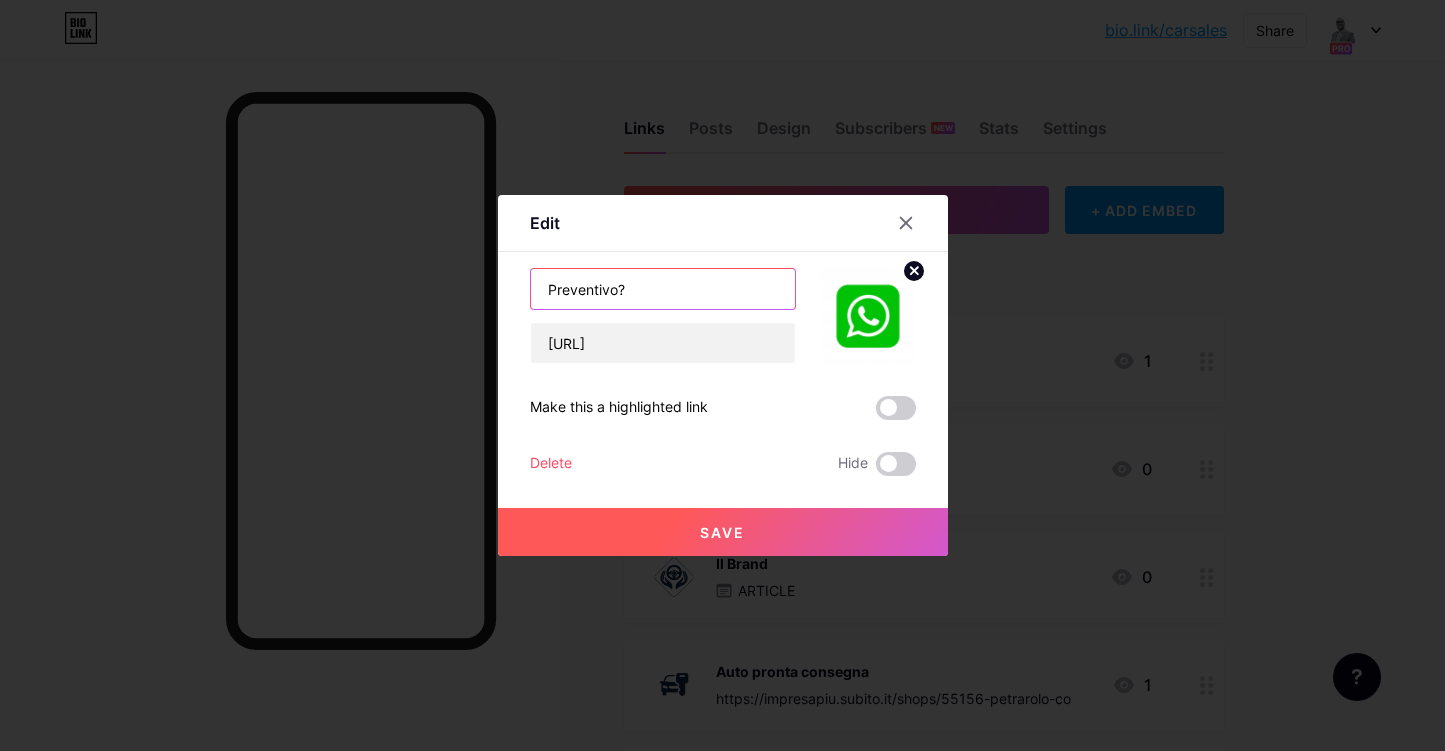 click on "Preventivo?" at bounding box center (663, 289) 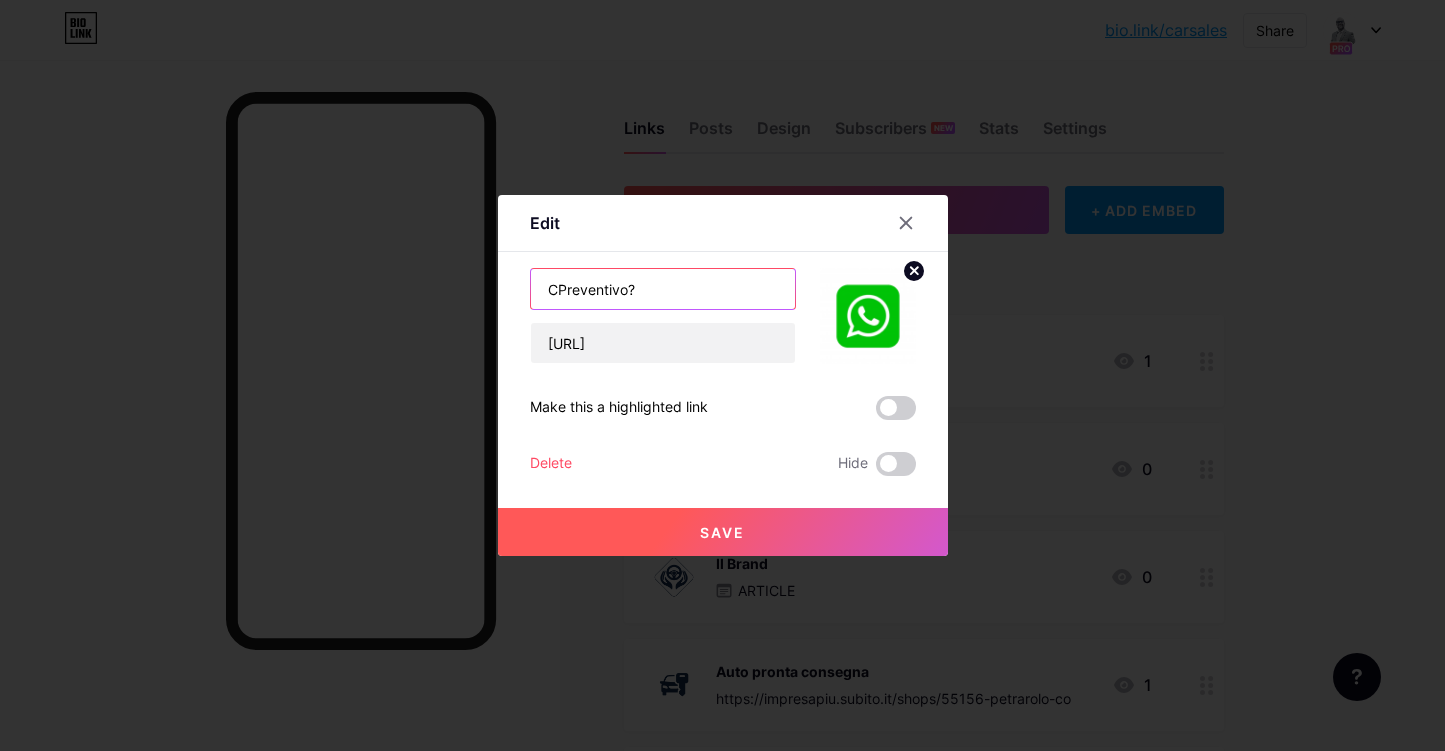 type on "Preventivo?" 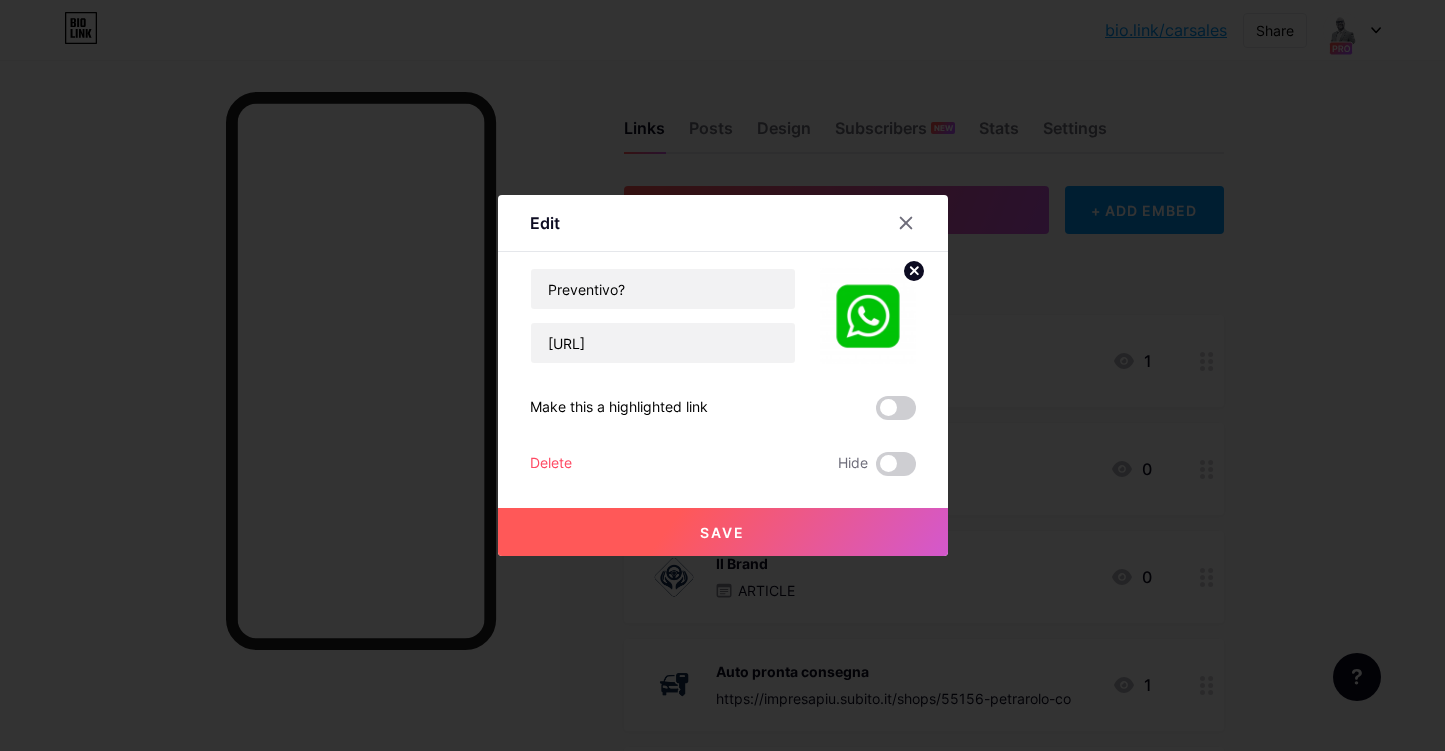 click on "Save" at bounding box center [722, 532] 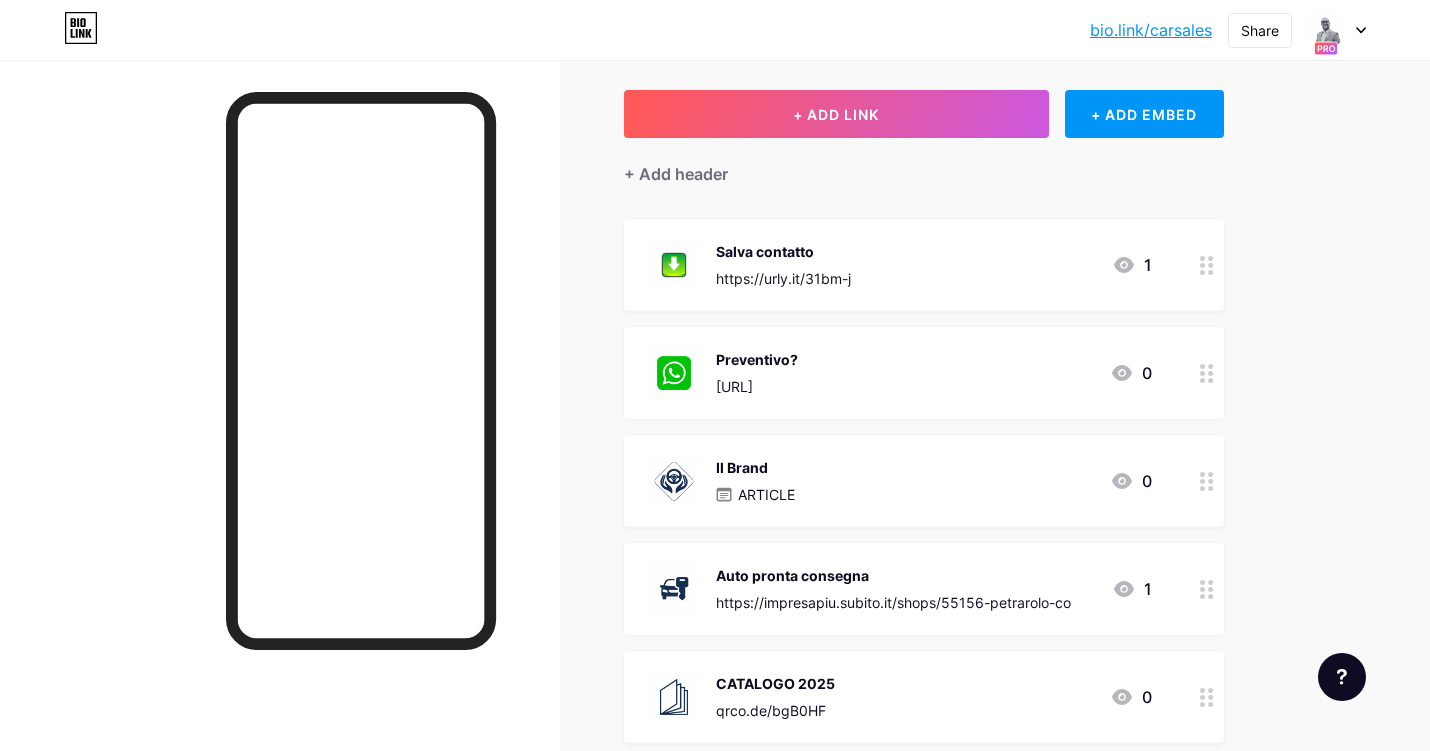 scroll, scrollTop: 0, scrollLeft: 0, axis: both 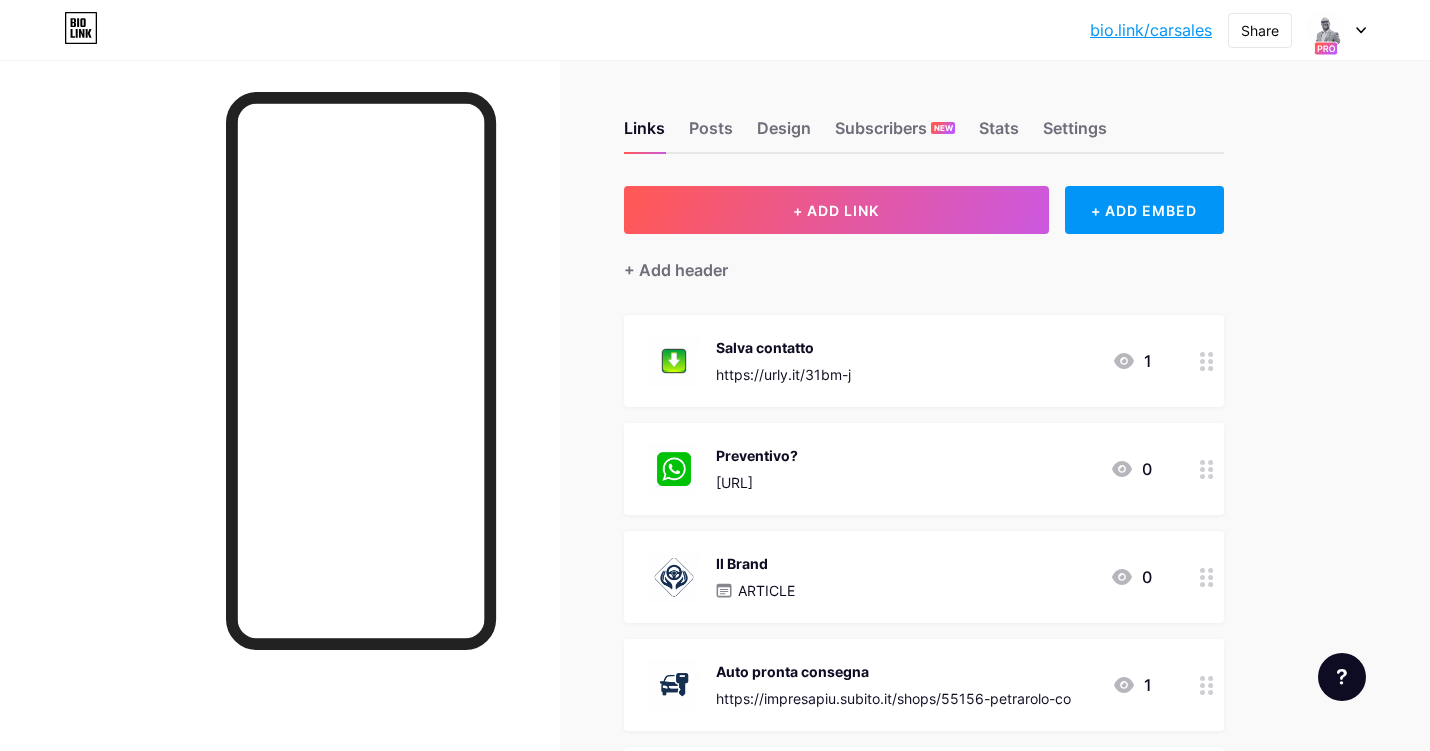click at bounding box center (1337, 30) 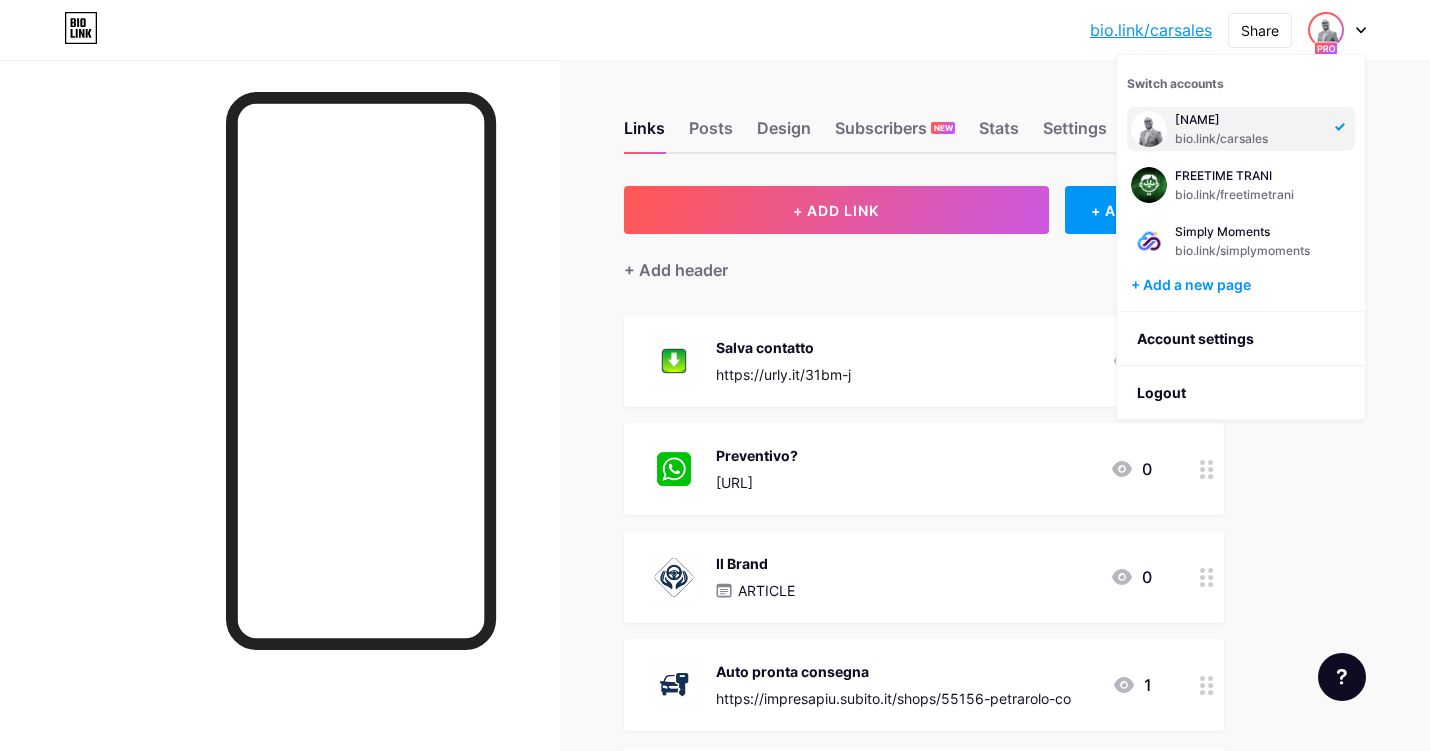 click on "Switch accounts     [NAME]   [URL]       [COMPANY]   [URL]     Simply Moments   [URL]     + Add a new page        Account settings   Logout   Link Copied
Links
Posts
Design
Subscribers
NEW
Stats
Settings       + ADD LINK     + ADD EMBED
+ Add header
Salva contatto
[URL]
1
Preventivo?
[URL]
0
Il Brand
ARTICLE
0
Auto pronta consegna
[URL]
1" at bounding box center (715, 650) 